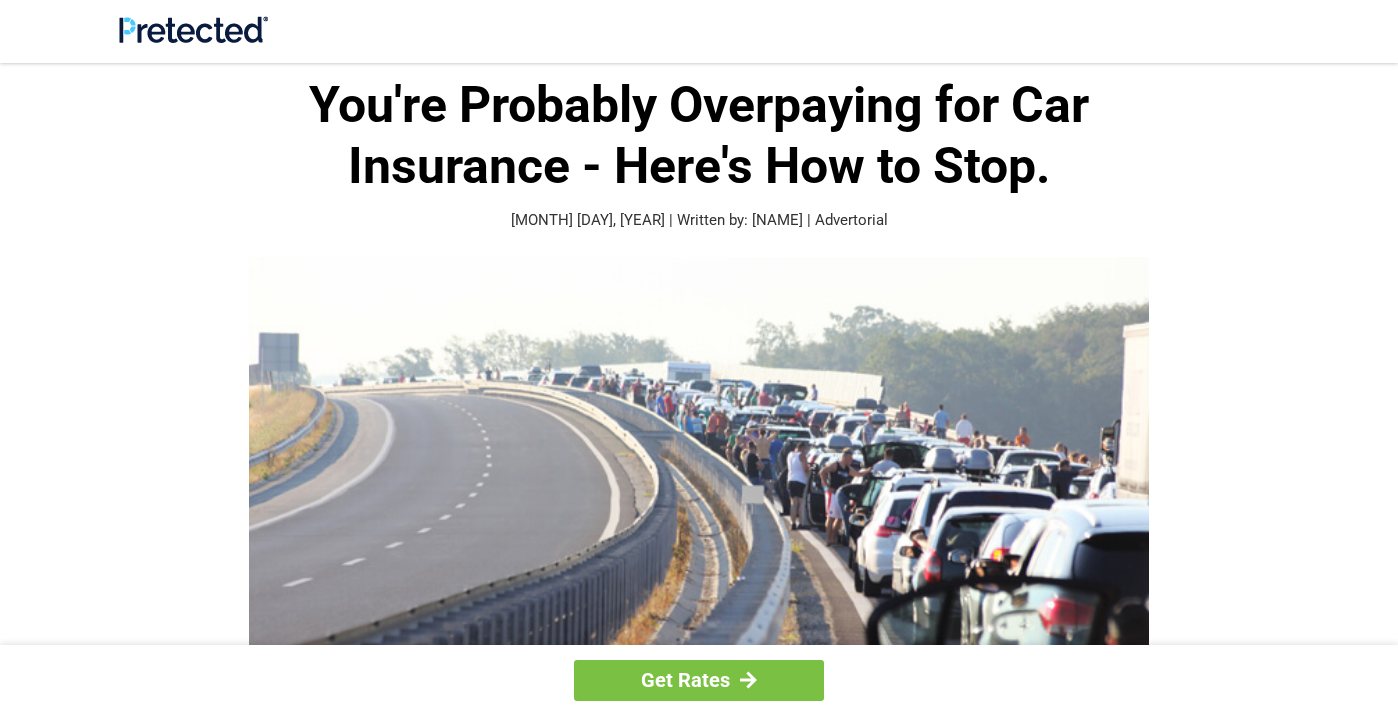 scroll, scrollTop: 0, scrollLeft: 0, axis: both 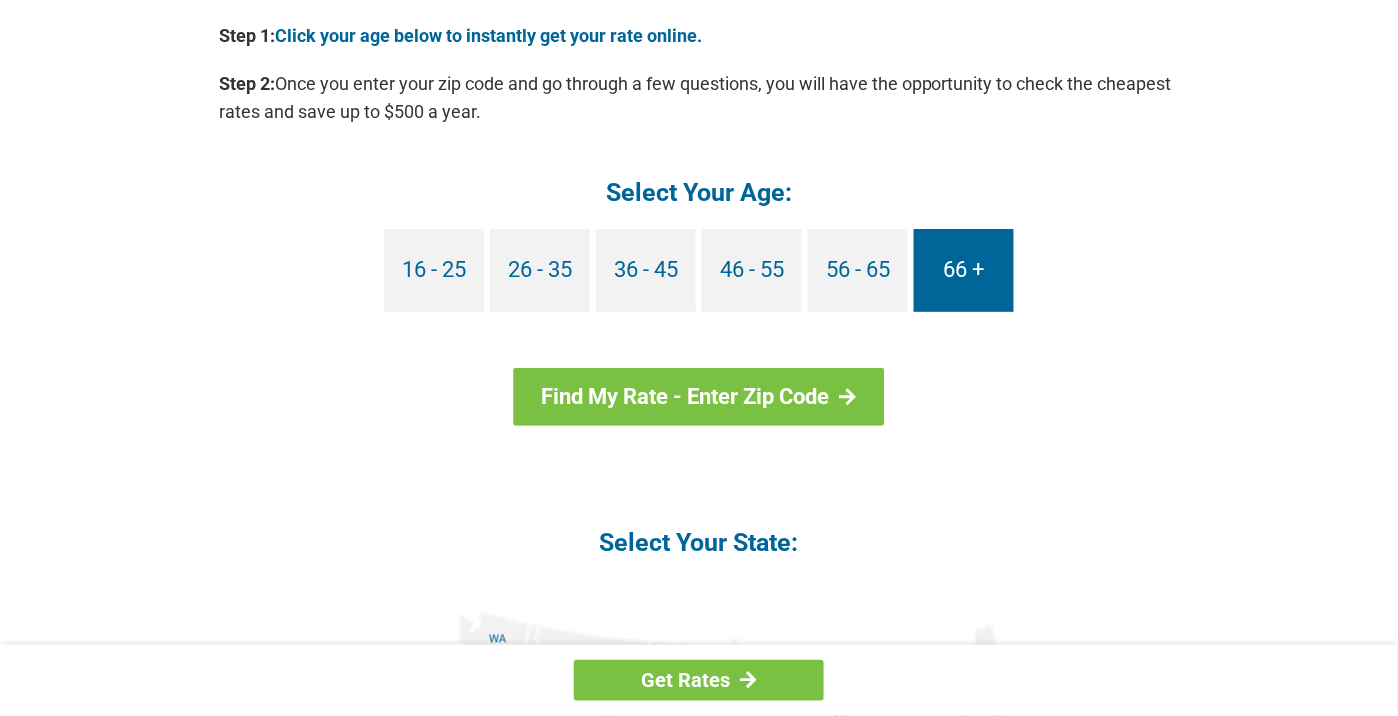 click on "66 +" at bounding box center (964, 270) 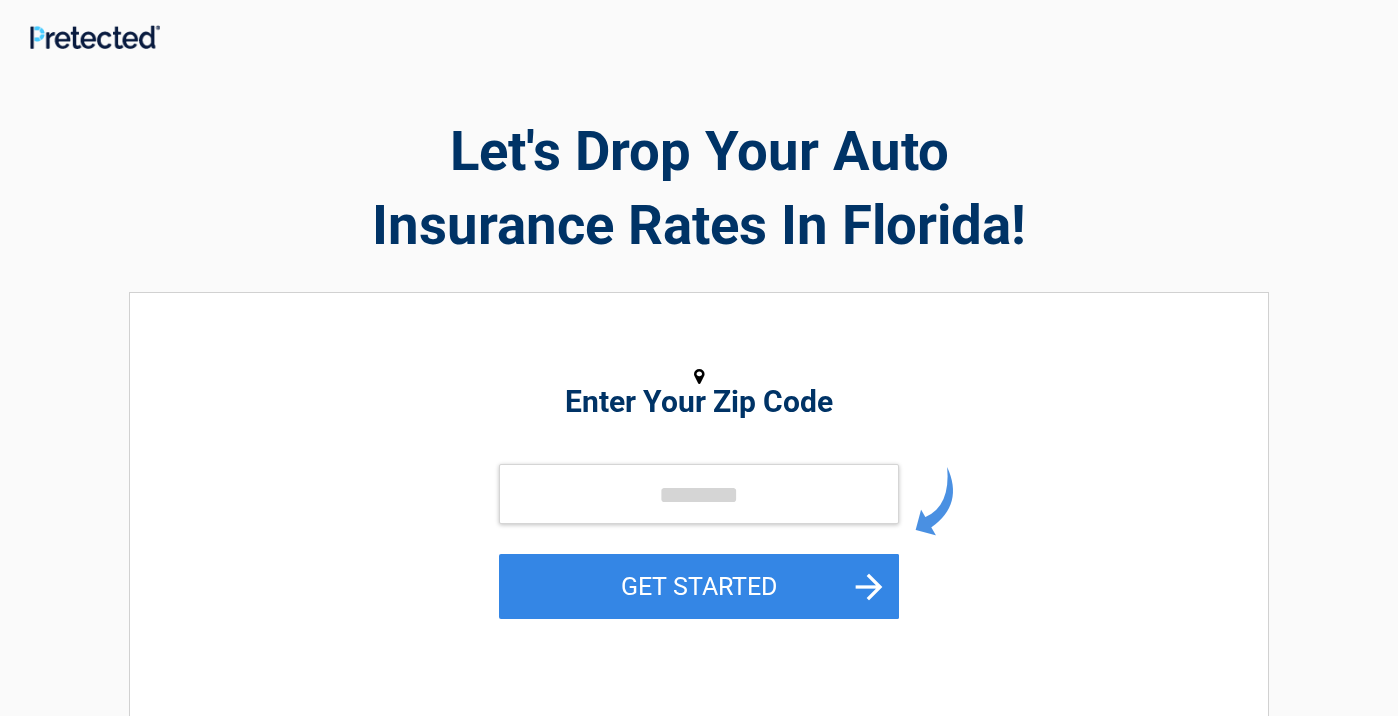 scroll, scrollTop: 0, scrollLeft: 0, axis: both 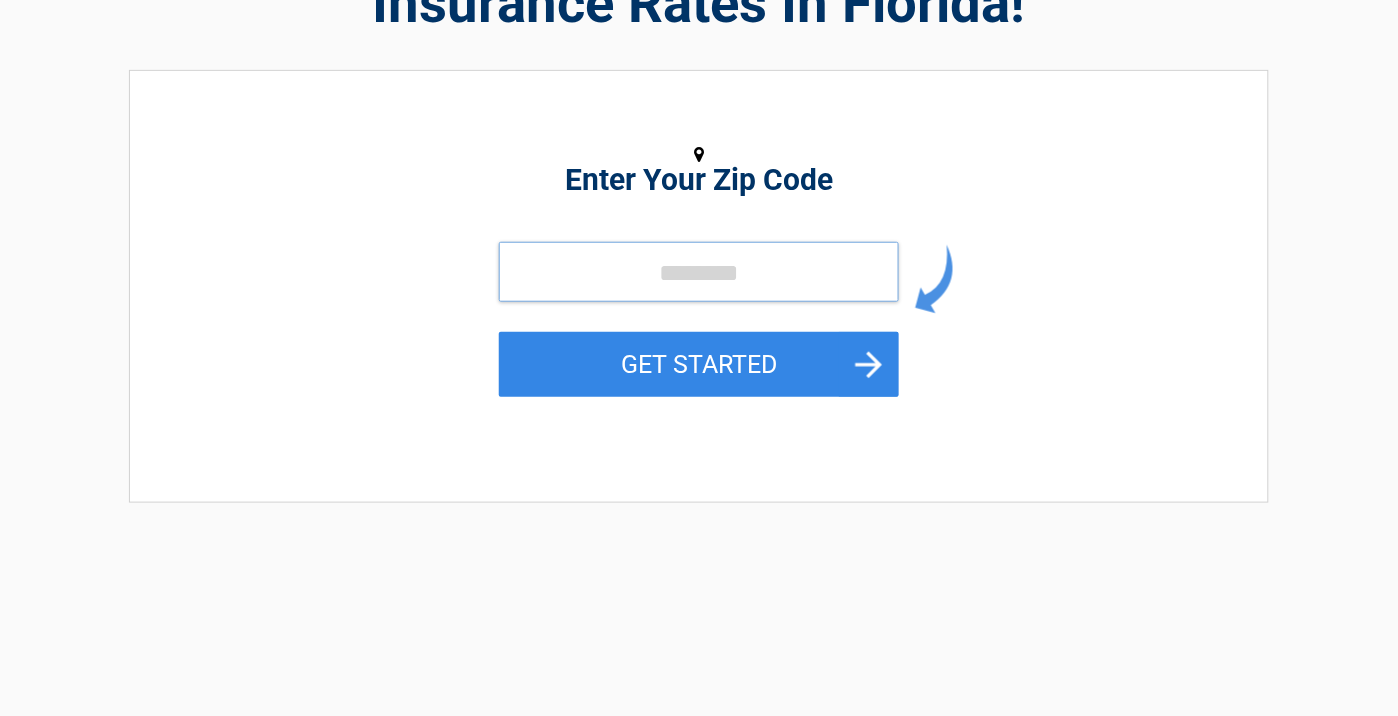 click at bounding box center (699, 272) 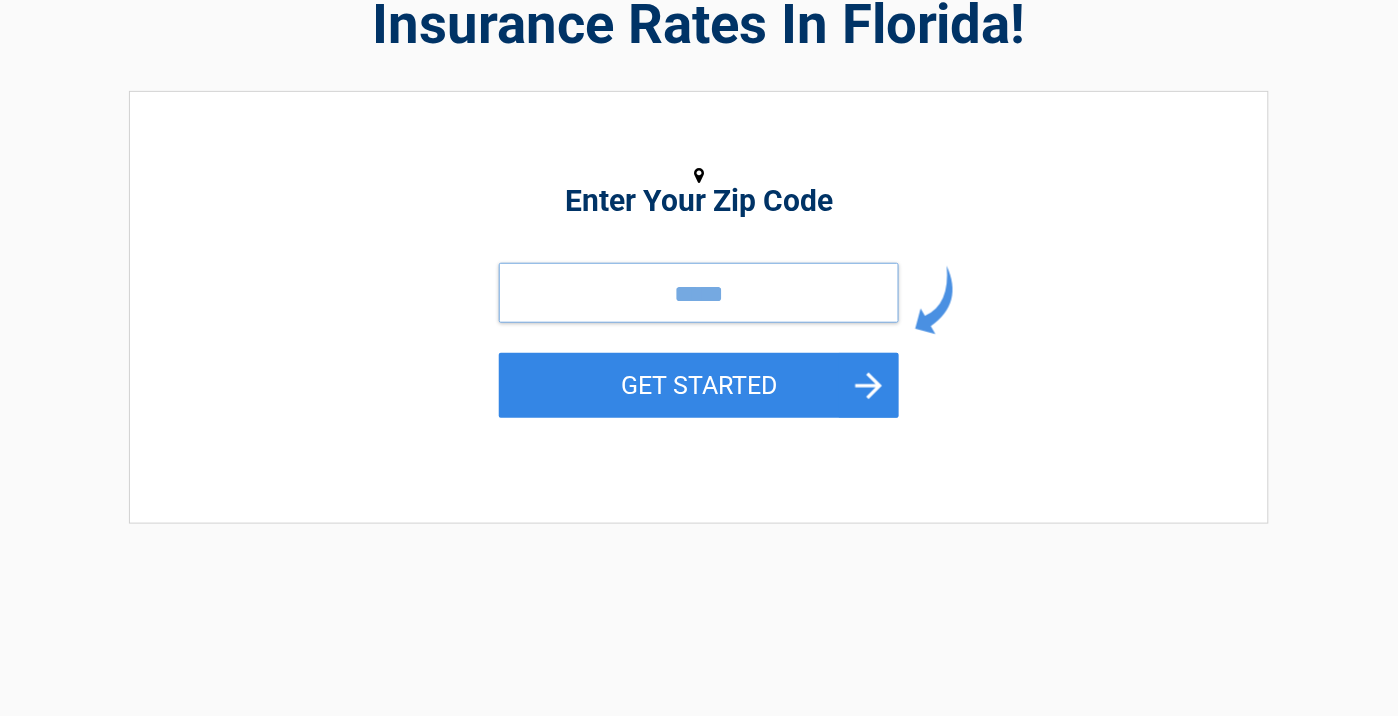 scroll, scrollTop: 111, scrollLeft: 0, axis: vertical 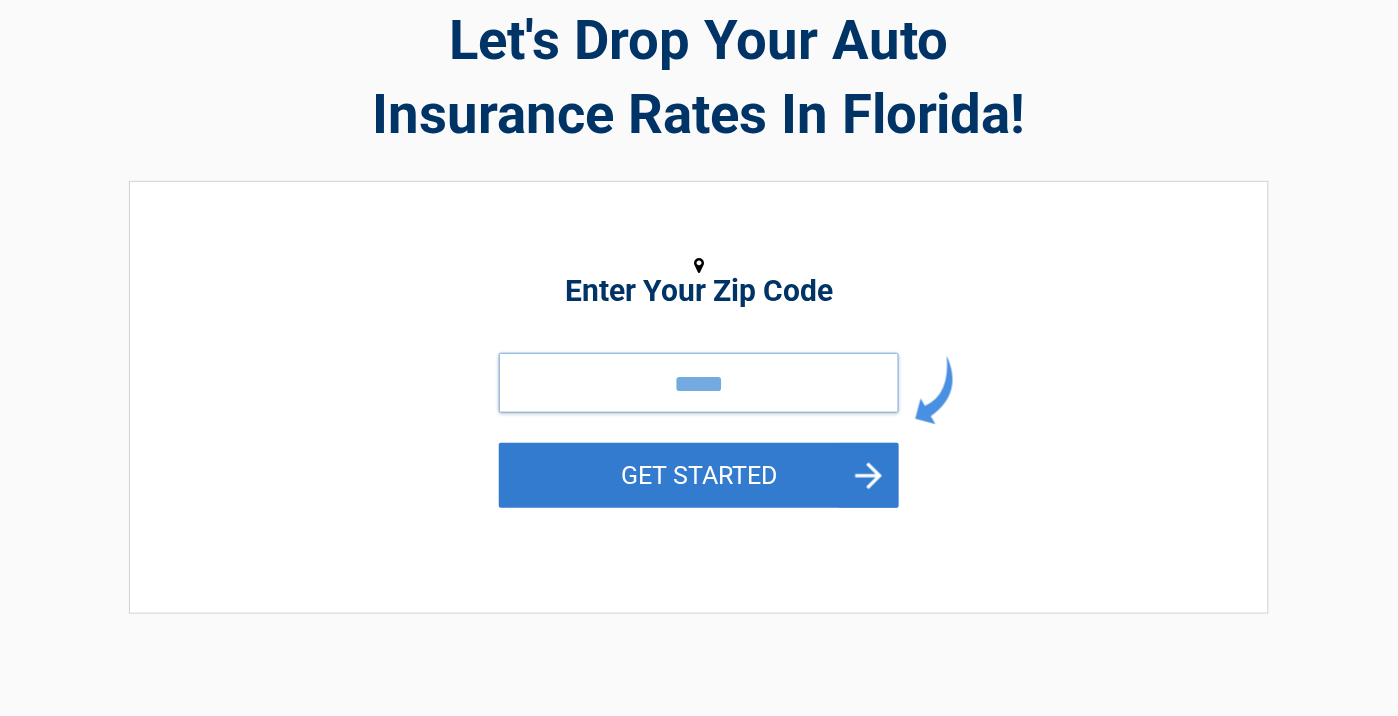 type on "*****" 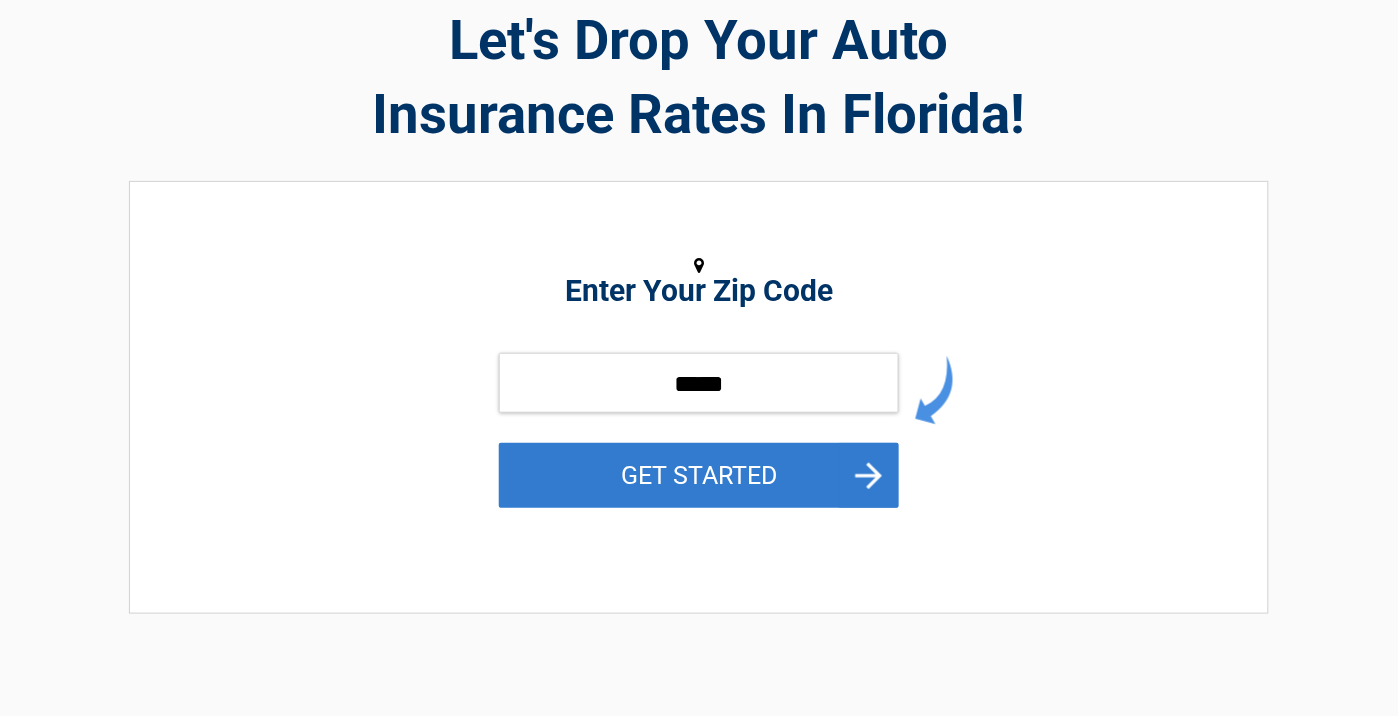 click on "GET STARTED" at bounding box center (699, 475) 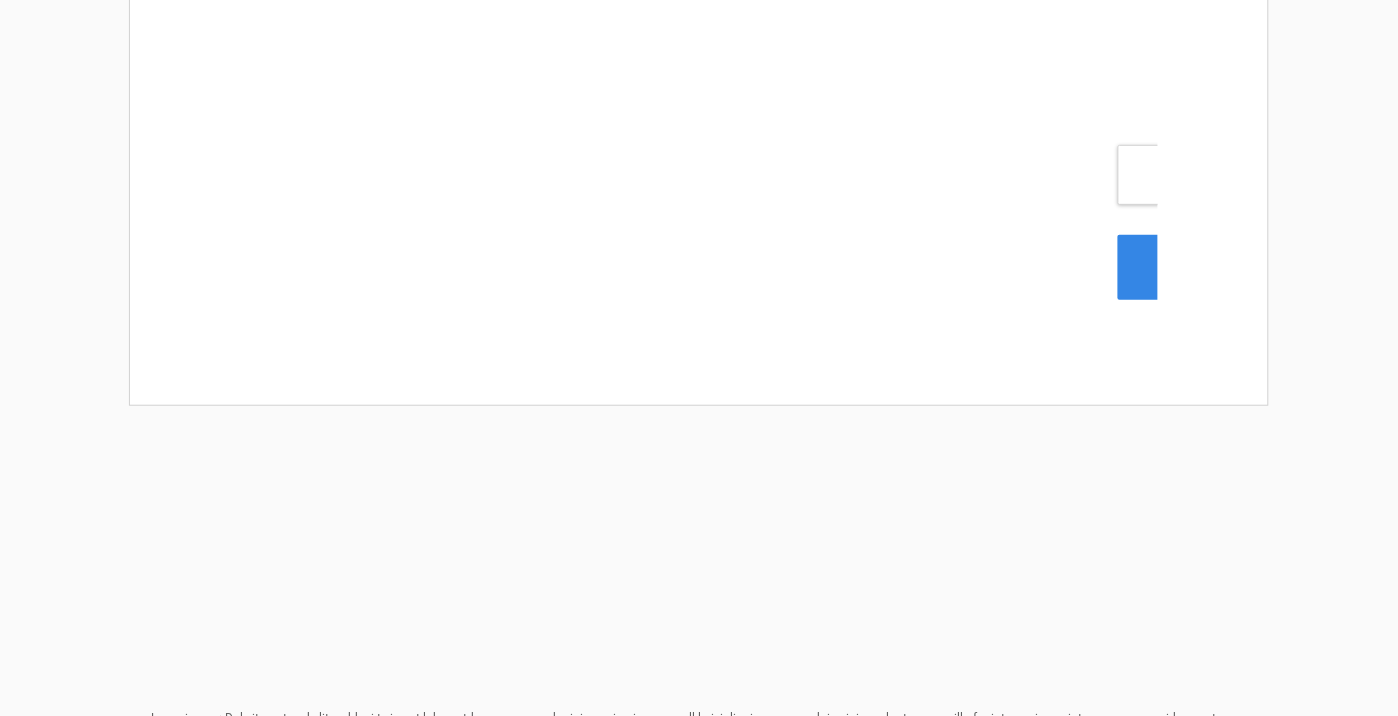 scroll, scrollTop: 0, scrollLeft: 0, axis: both 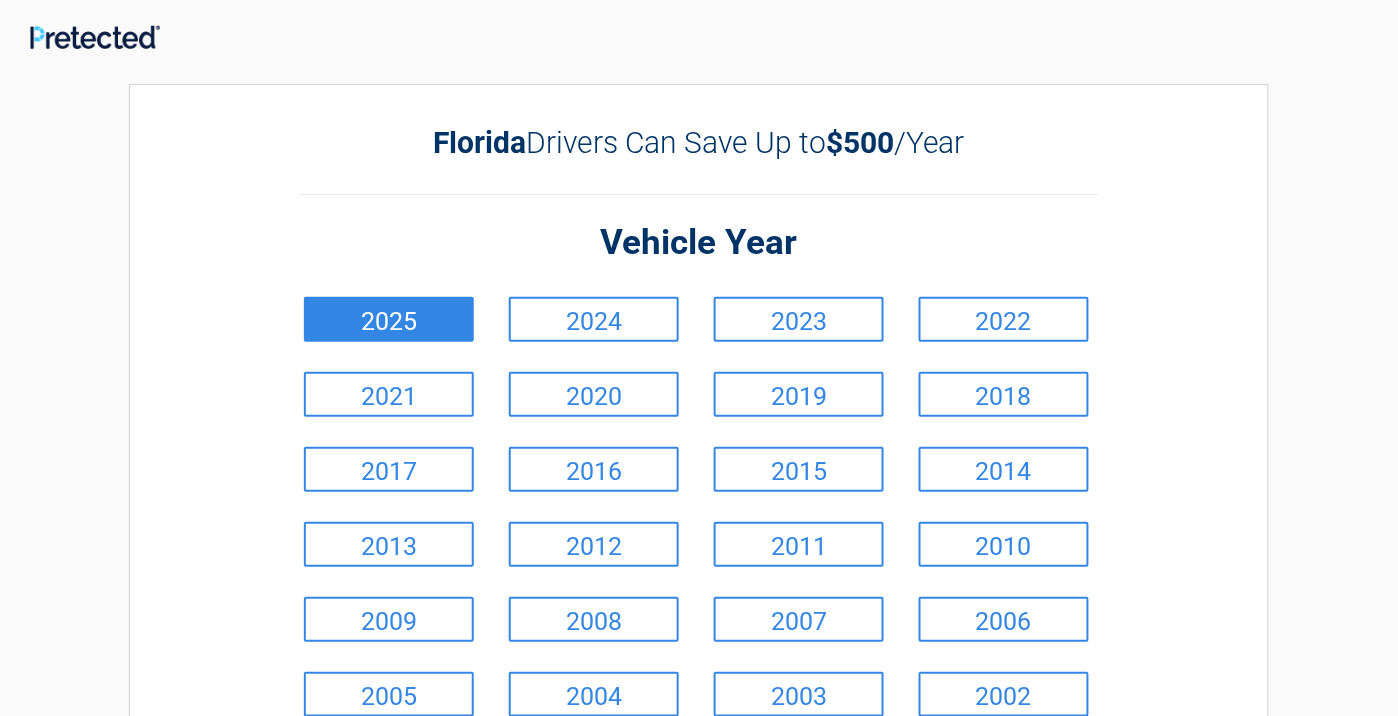 click on "2025" at bounding box center (389, 319) 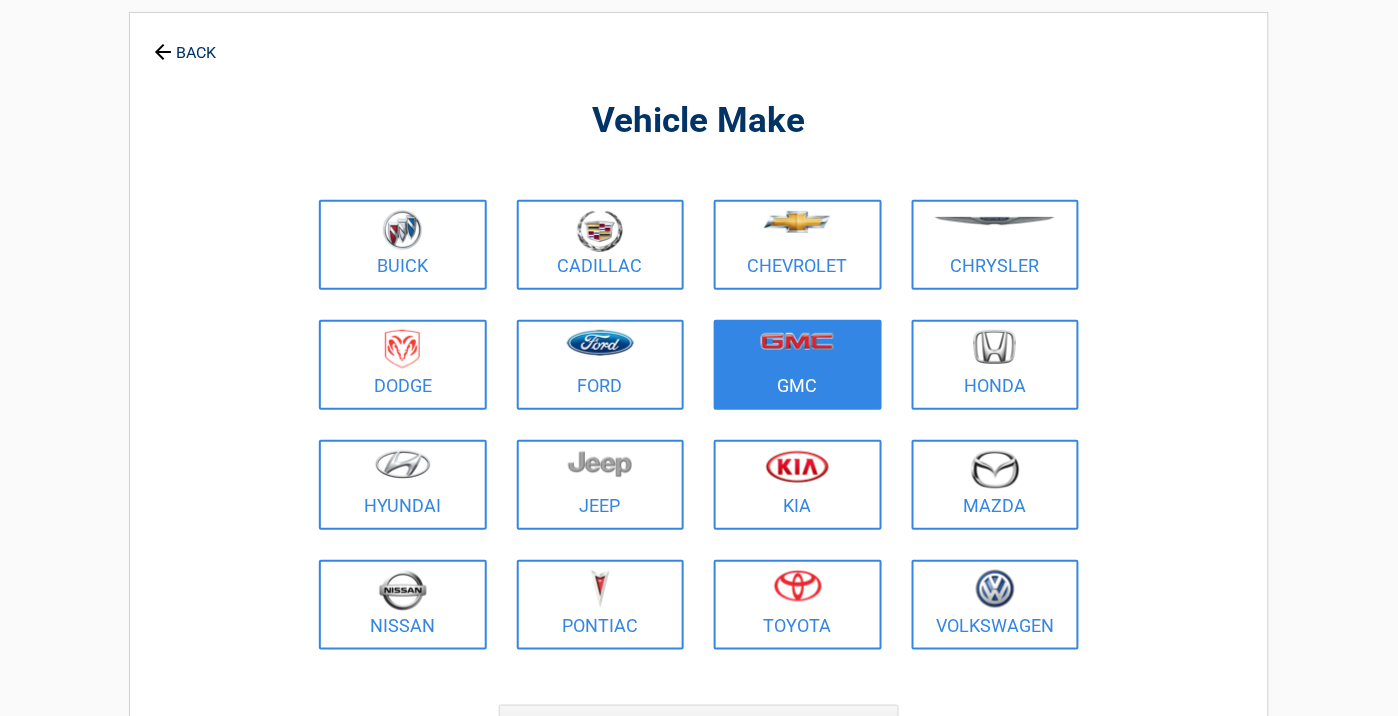 scroll, scrollTop: 222, scrollLeft: 0, axis: vertical 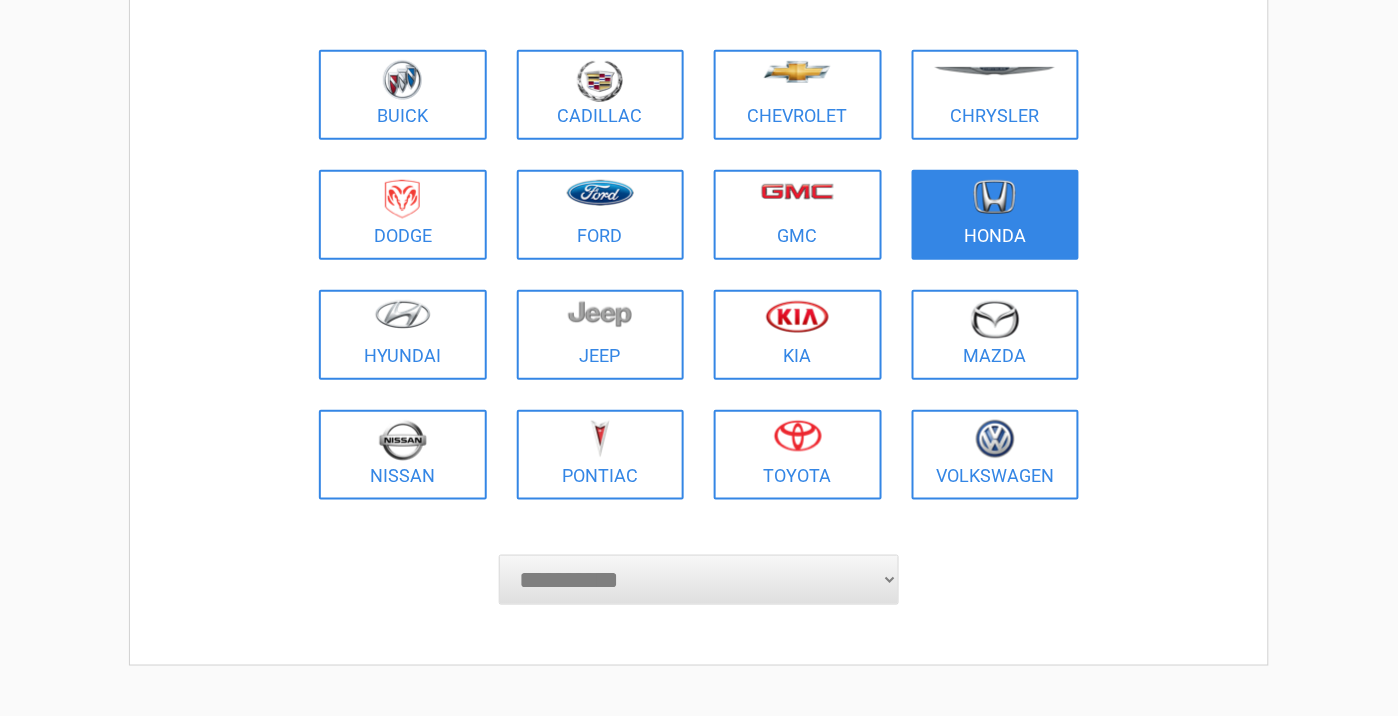 click on "Honda" at bounding box center [996, 215] 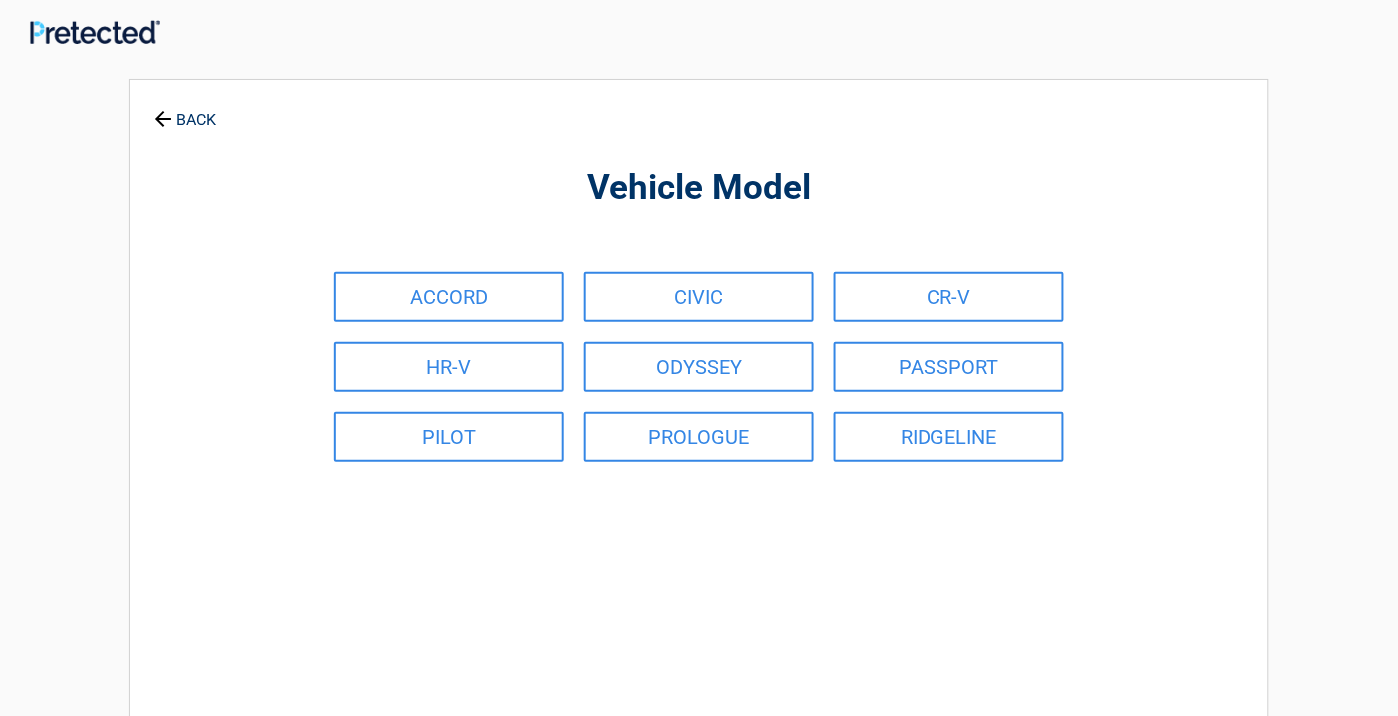scroll, scrollTop: 0, scrollLeft: 0, axis: both 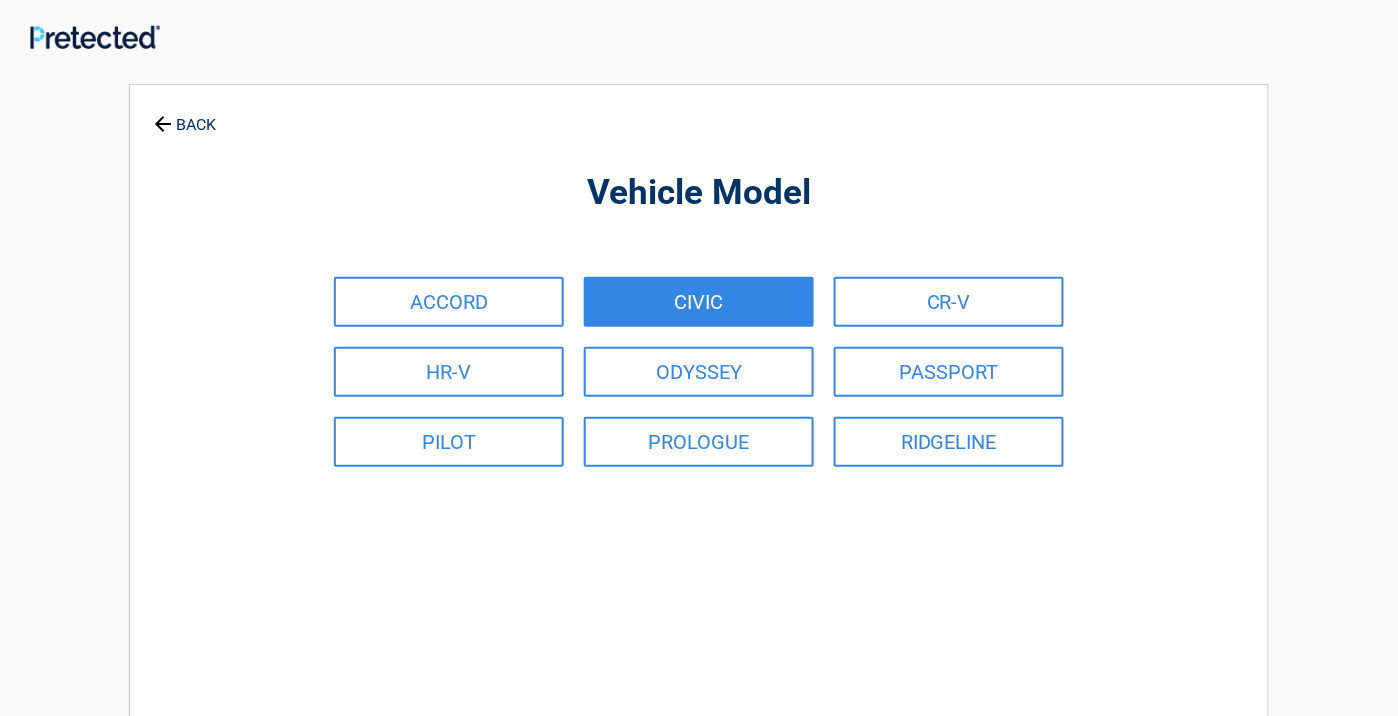 click on "CIVIC" at bounding box center (699, 302) 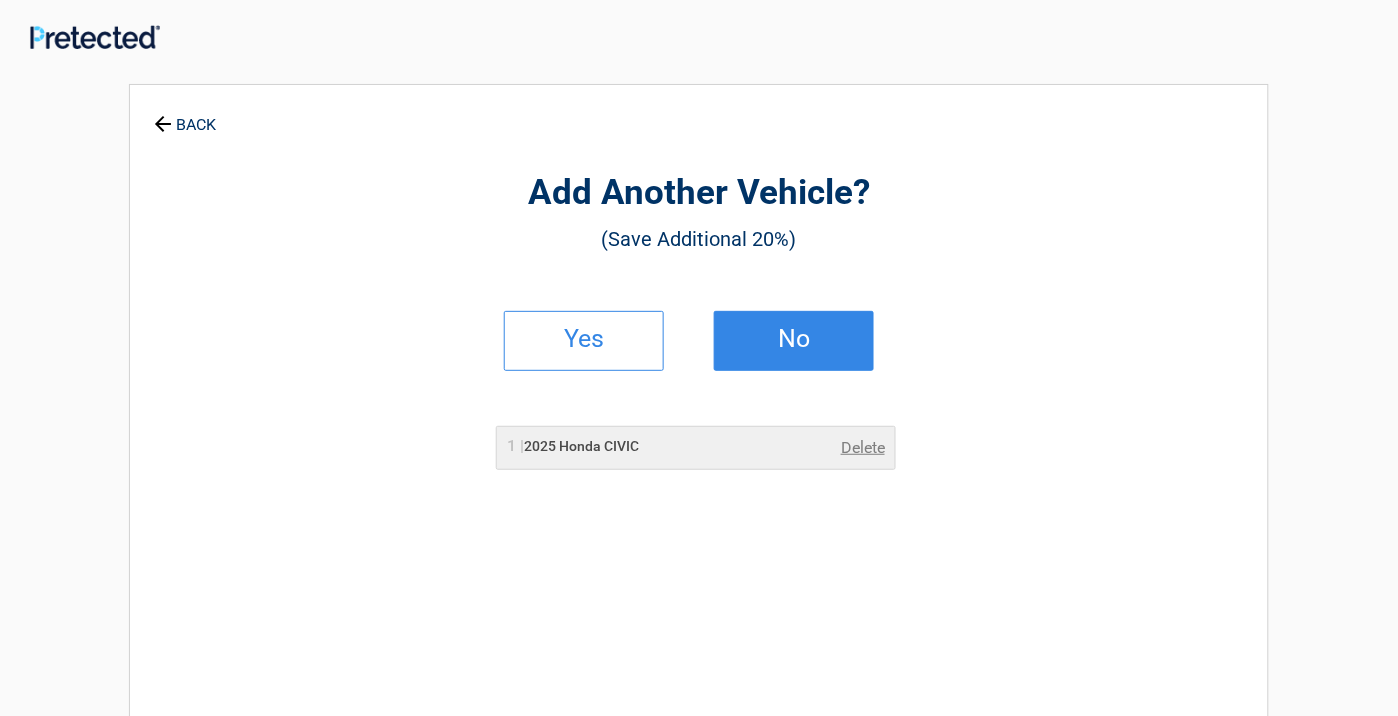 click on "No" at bounding box center [794, 341] 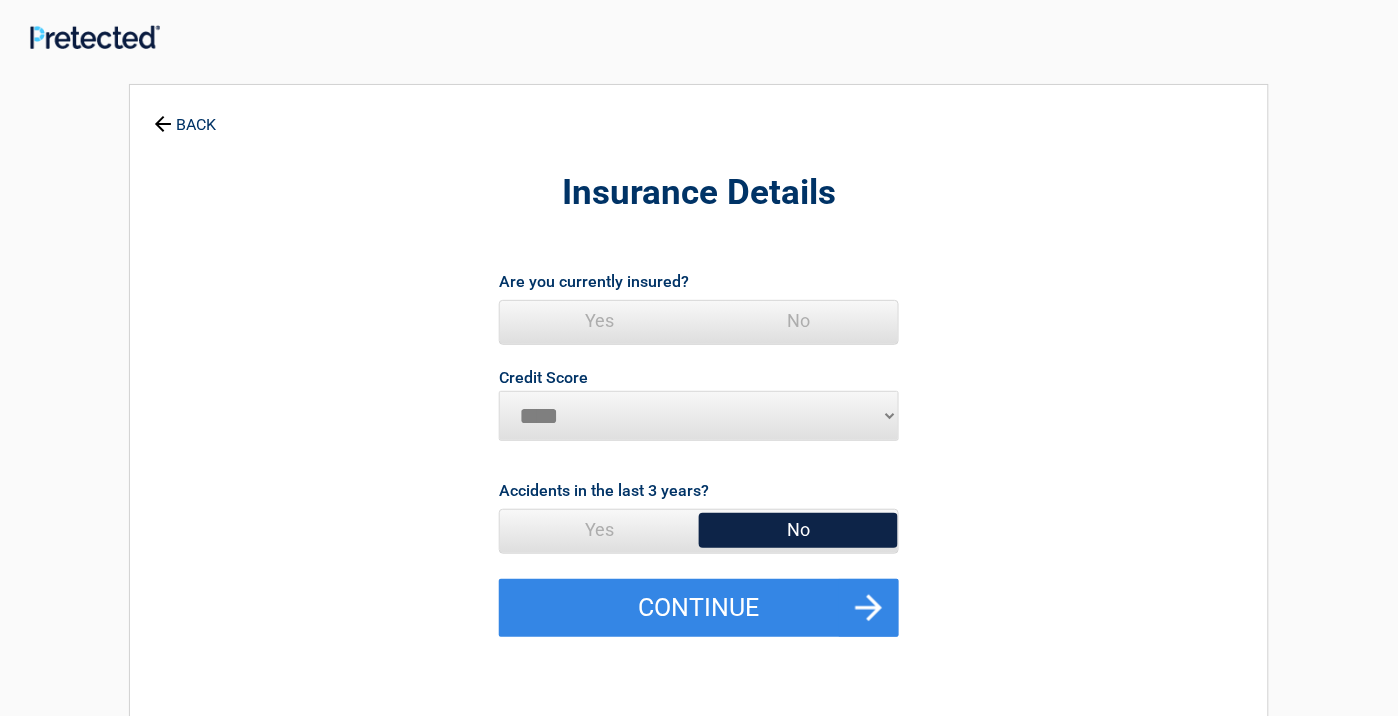 click on "Yes" at bounding box center (599, 321) 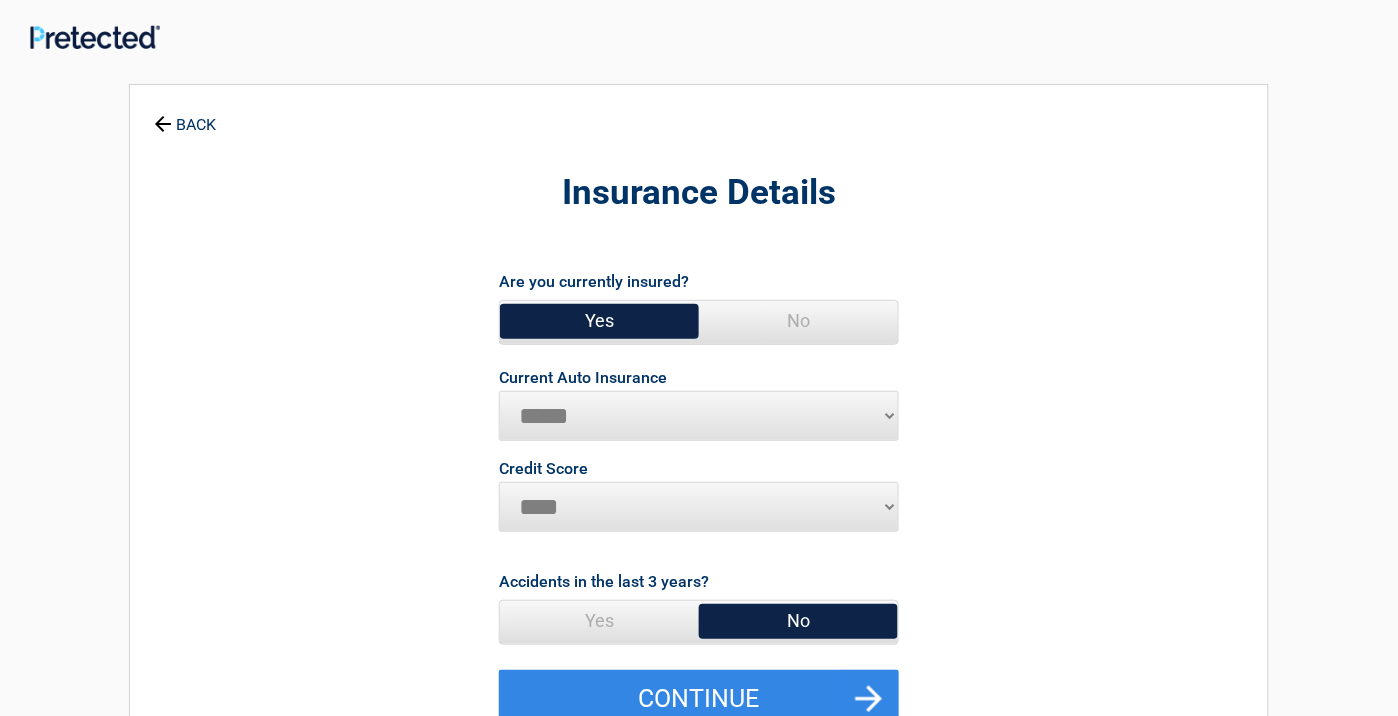 click on "**********" at bounding box center [699, 416] 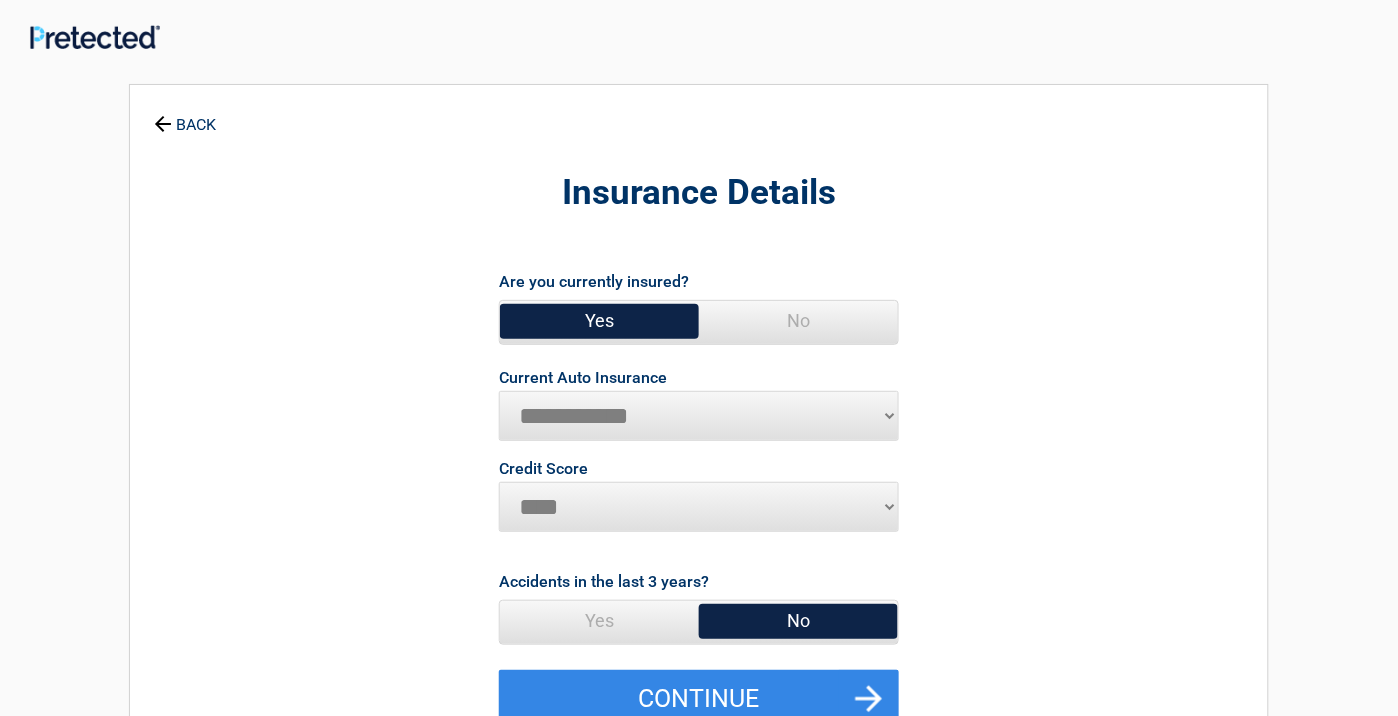 click on "**********" at bounding box center (699, 416) 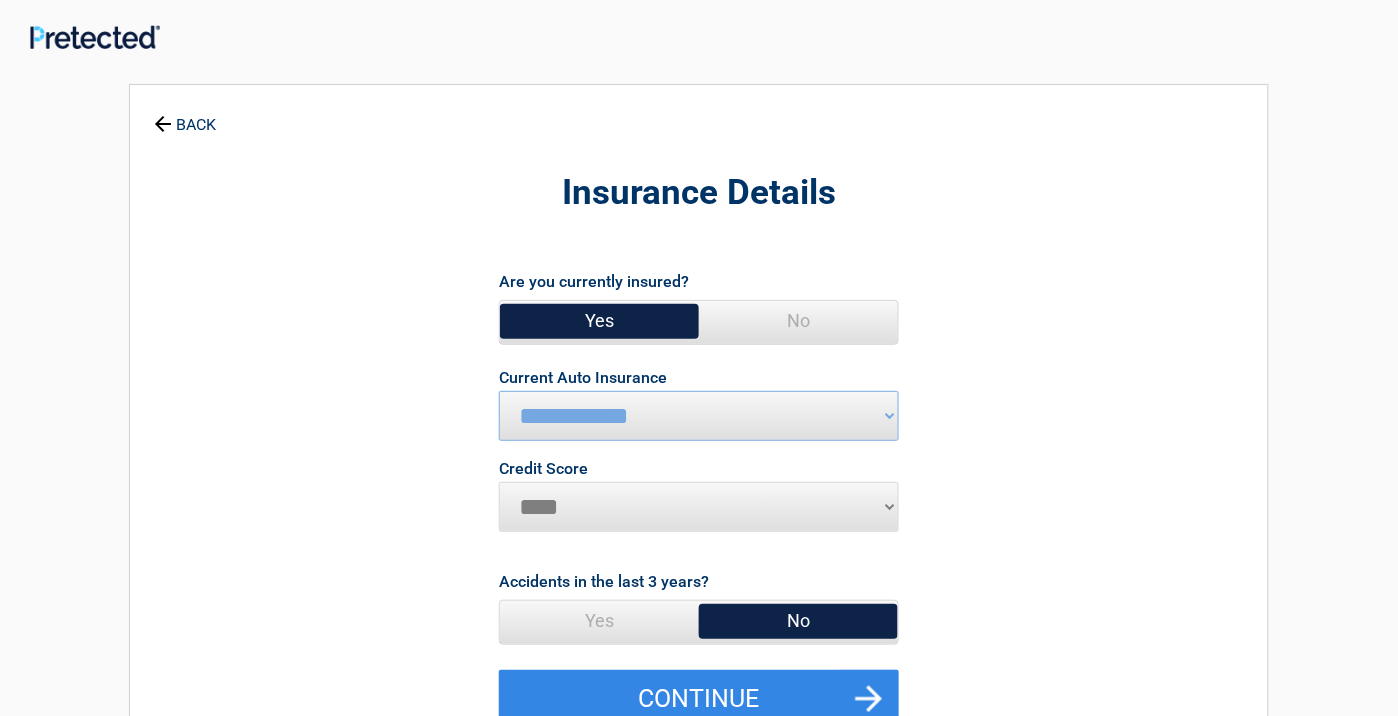 click on "*********
****
*******
****" at bounding box center (699, 507) 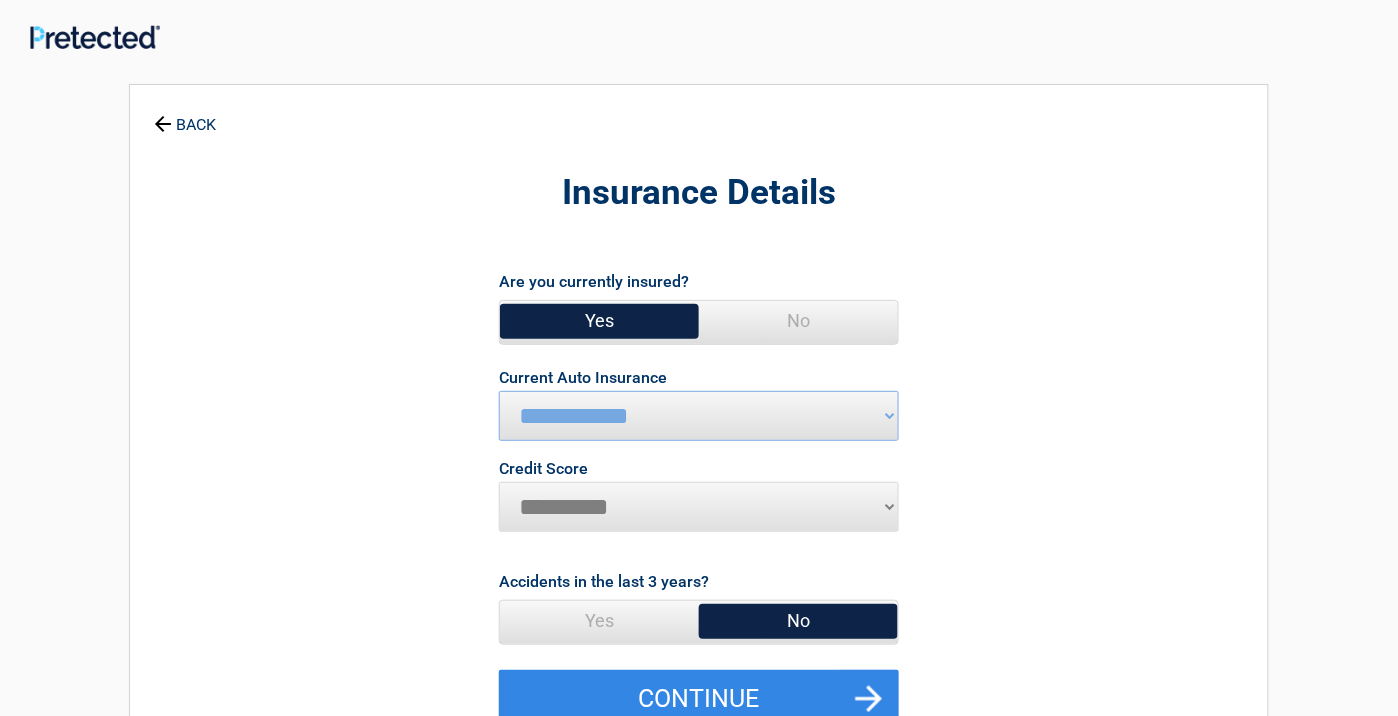 click on "*********
****
*******
****" at bounding box center [699, 507] 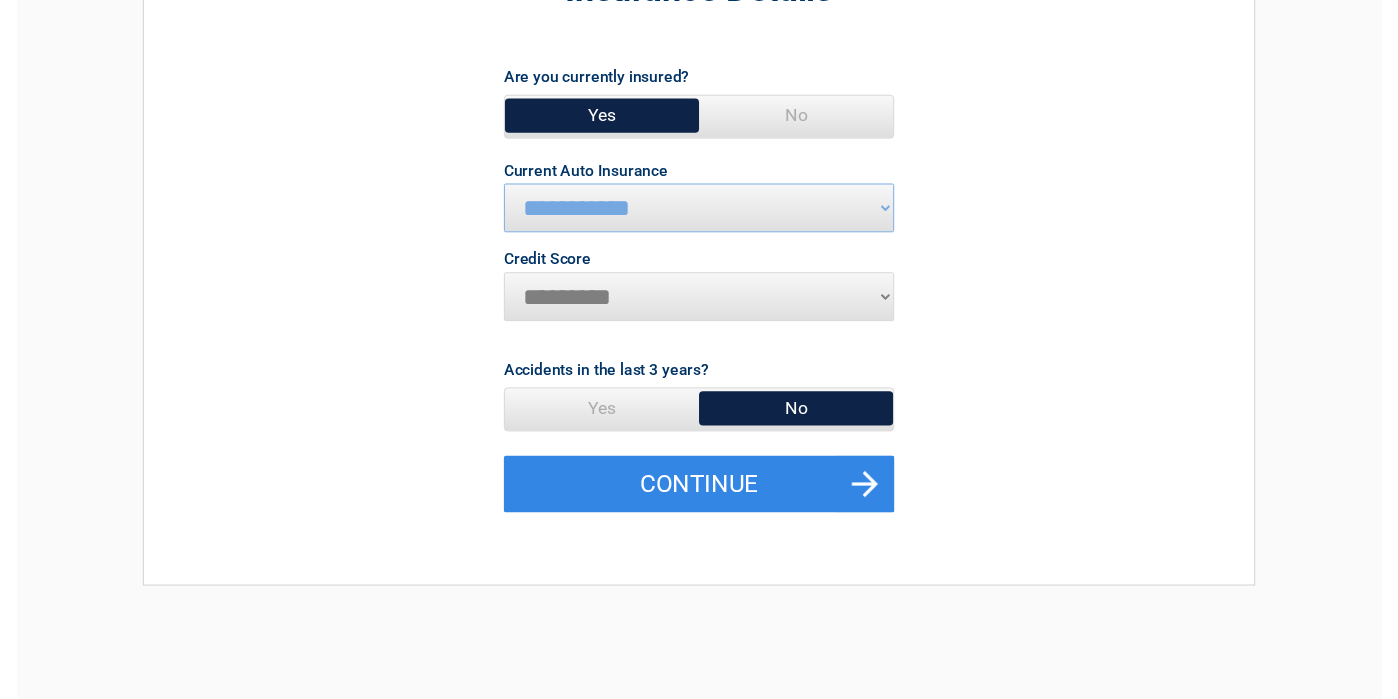 scroll, scrollTop: 222, scrollLeft: 0, axis: vertical 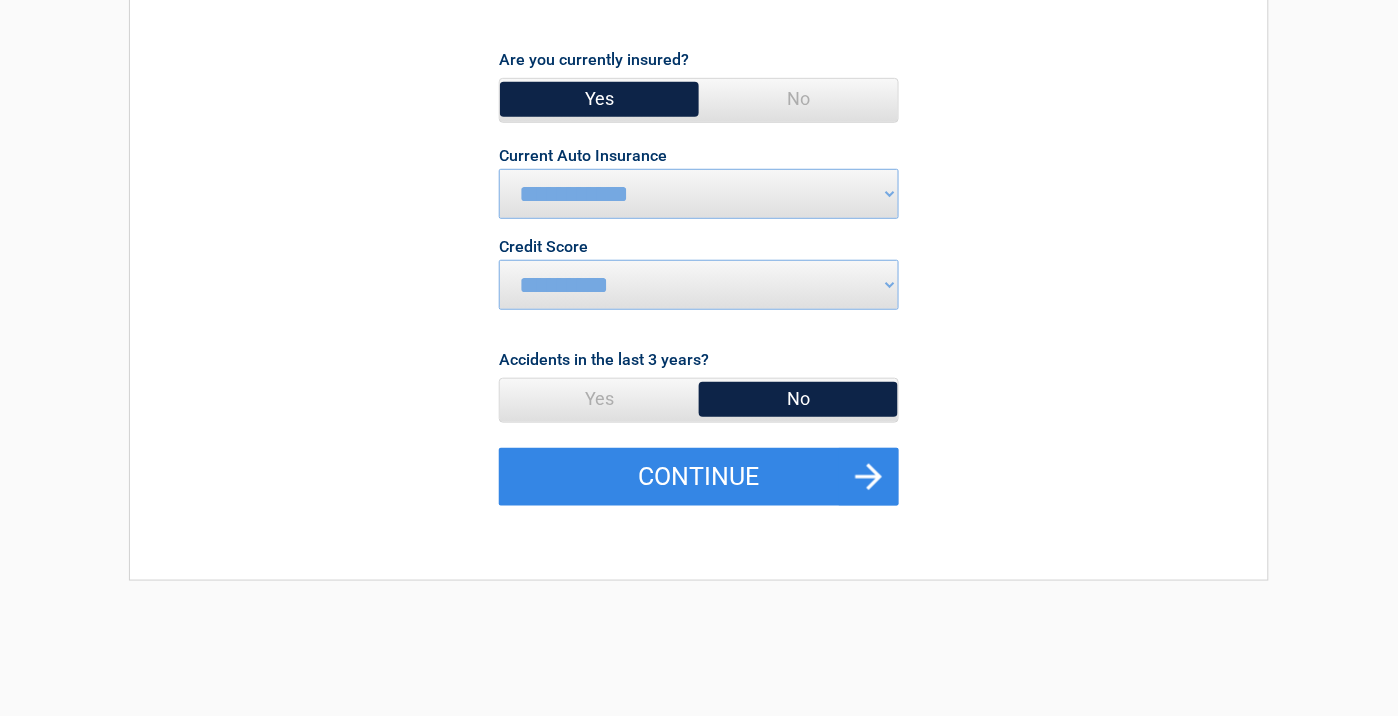 click on "No" at bounding box center [798, 399] 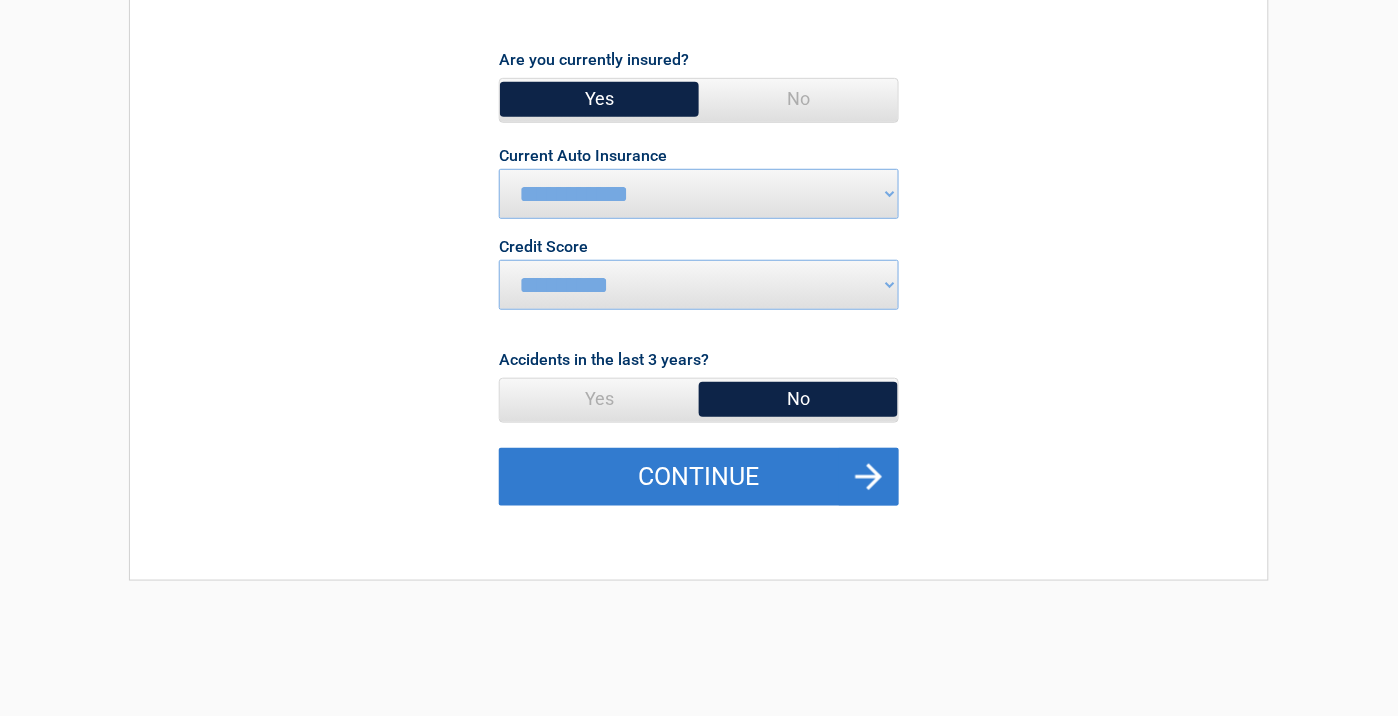 click on "Continue" at bounding box center [699, 477] 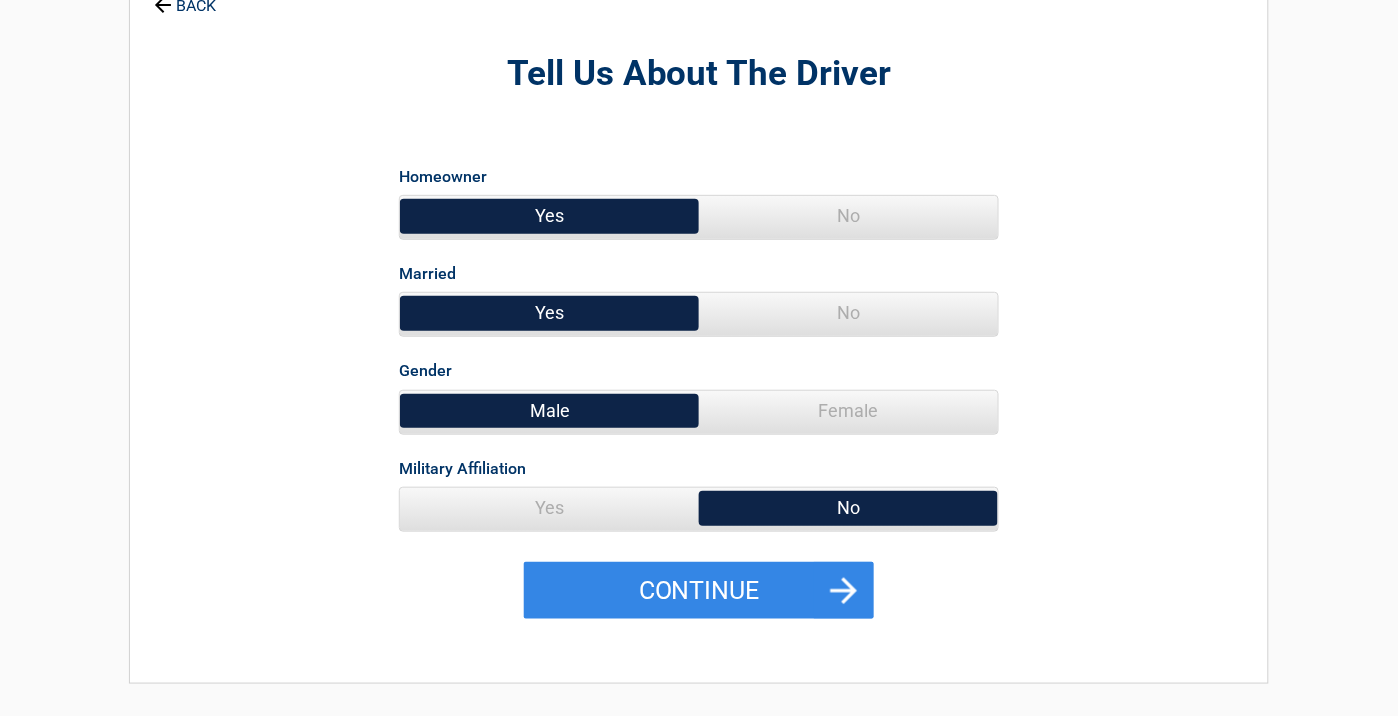 scroll, scrollTop: 0, scrollLeft: 0, axis: both 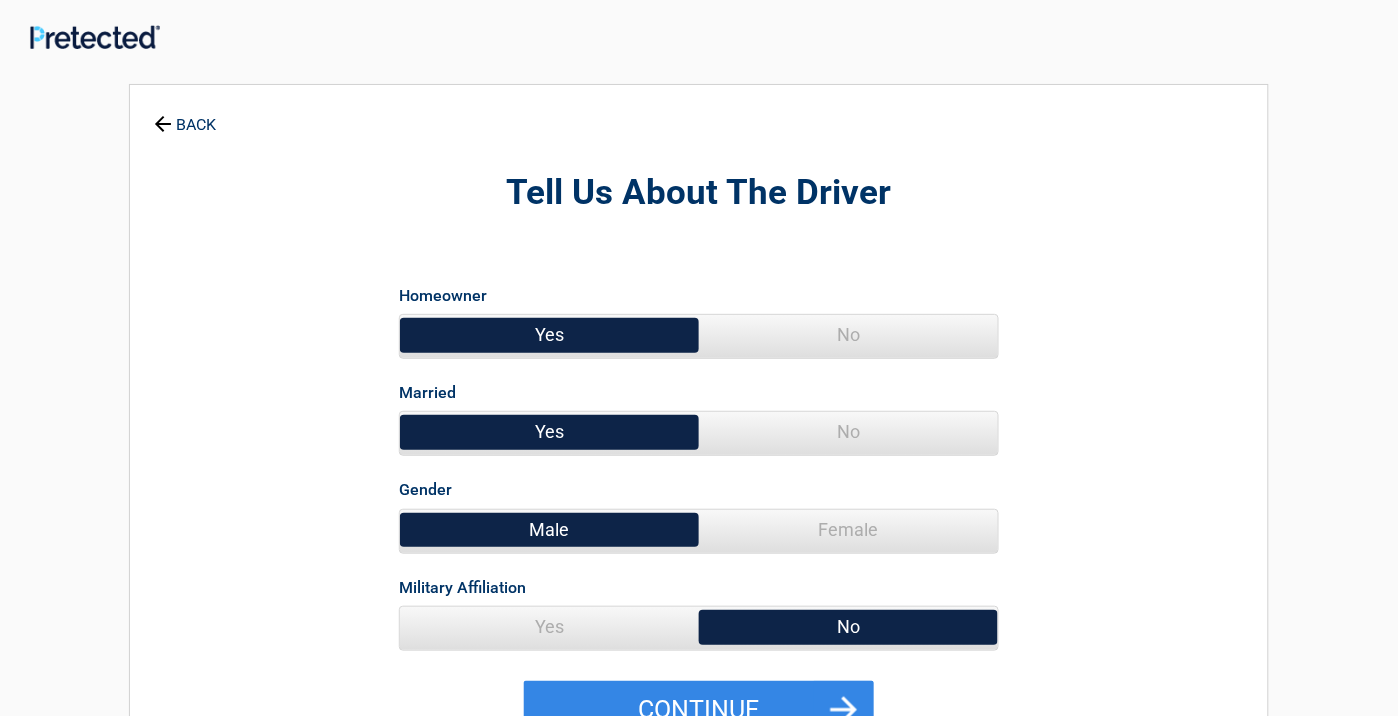 click on "Yes" at bounding box center [549, 335] 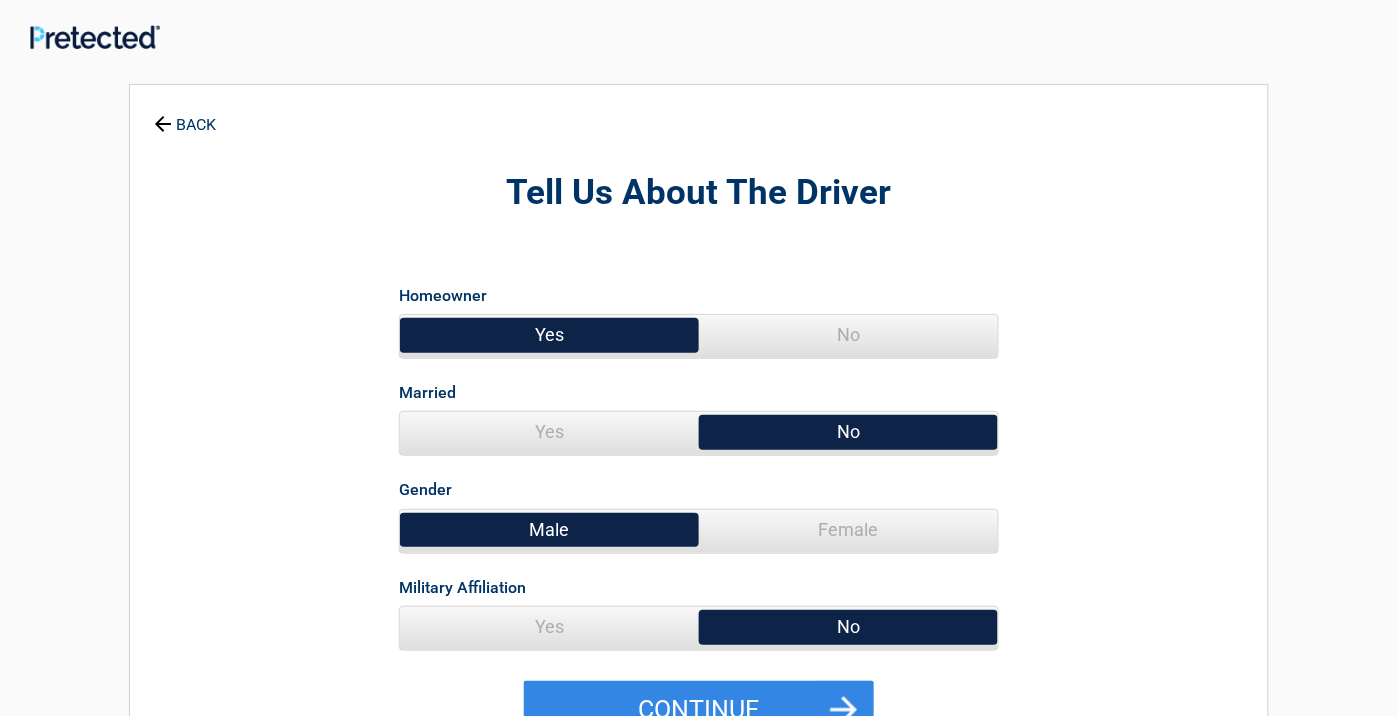 click on "Male" at bounding box center (549, 530) 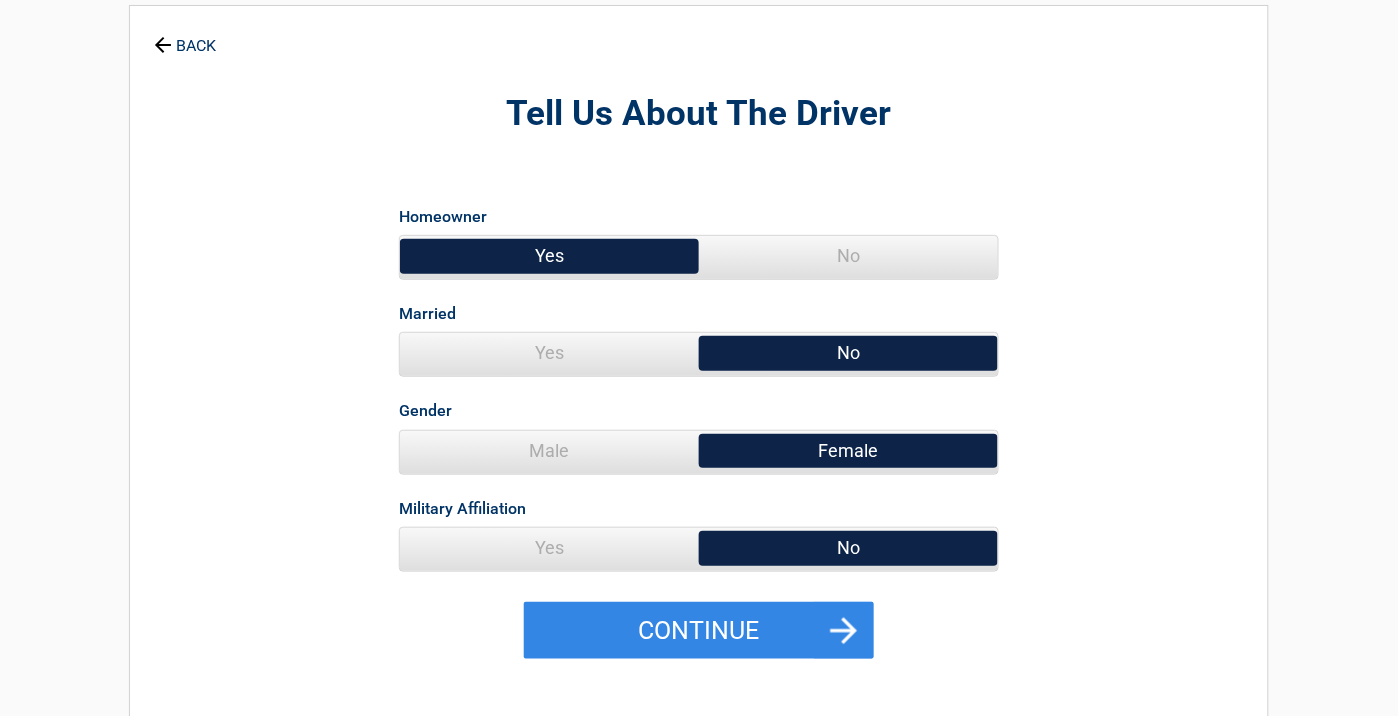 scroll, scrollTop: 222, scrollLeft: 0, axis: vertical 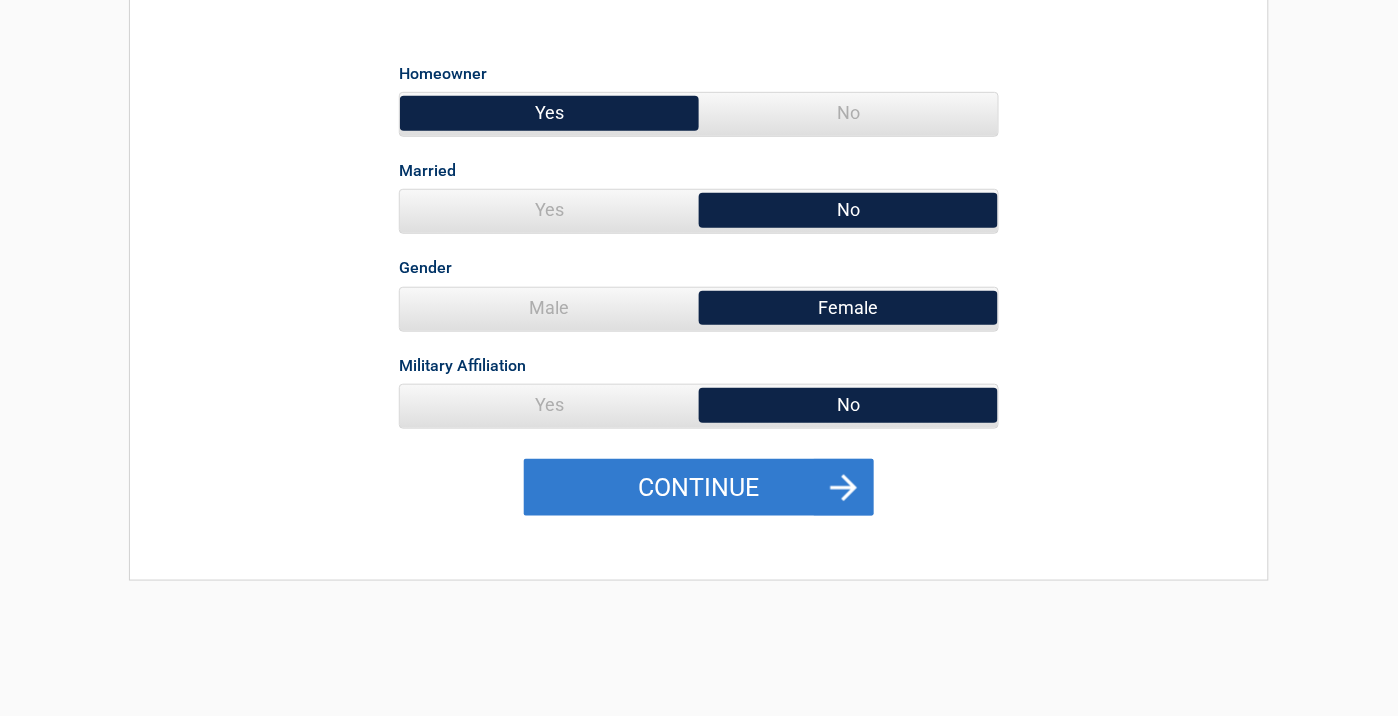click on "Continue" at bounding box center (699, 488) 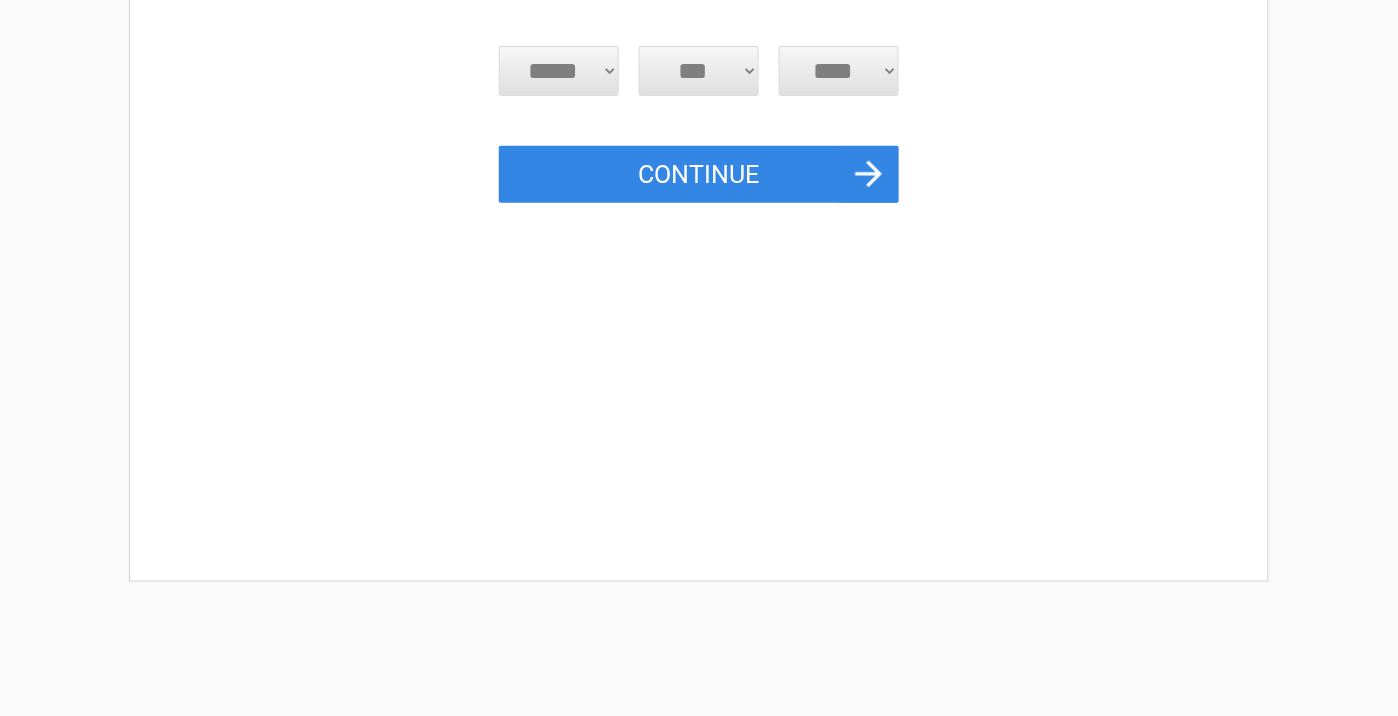 scroll, scrollTop: 0, scrollLeft: 0, axis: both 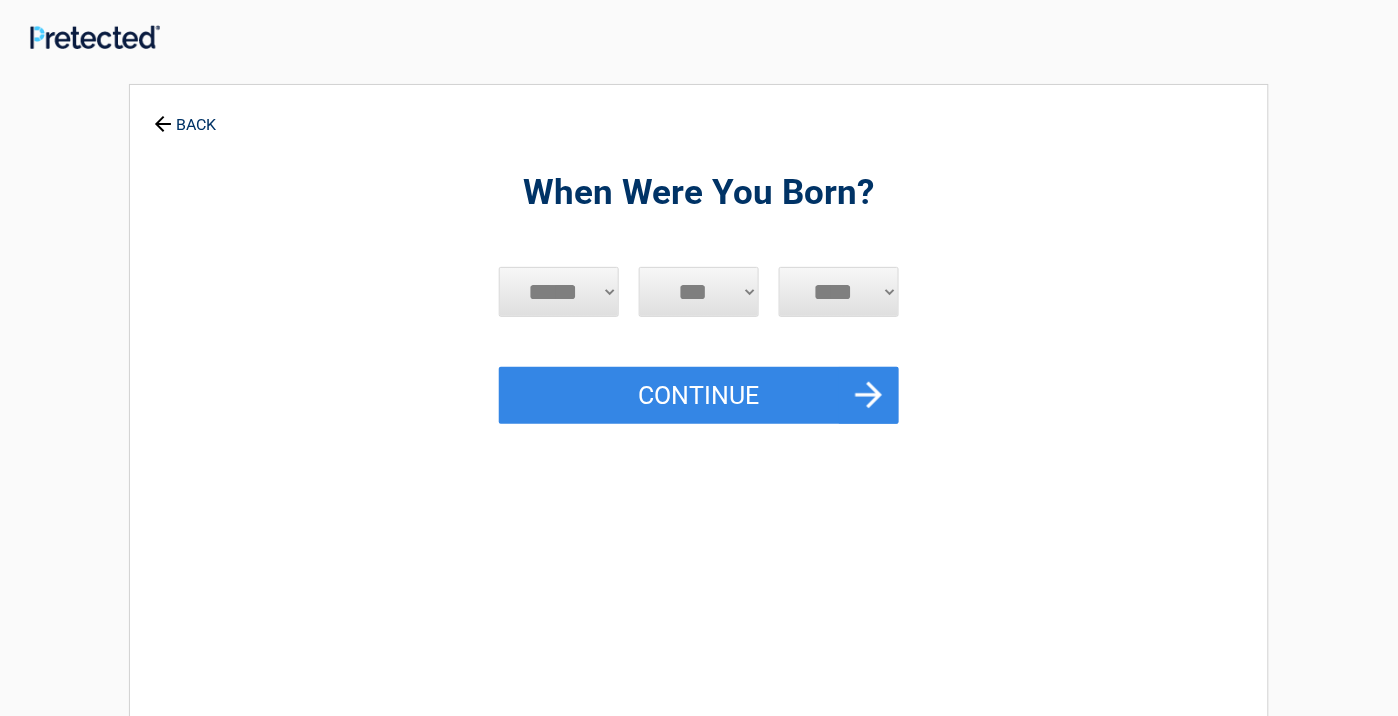 click on "*****
***
***
***
***
***
***
***
***
***
***
***
***" at bounding box center [559, 292] 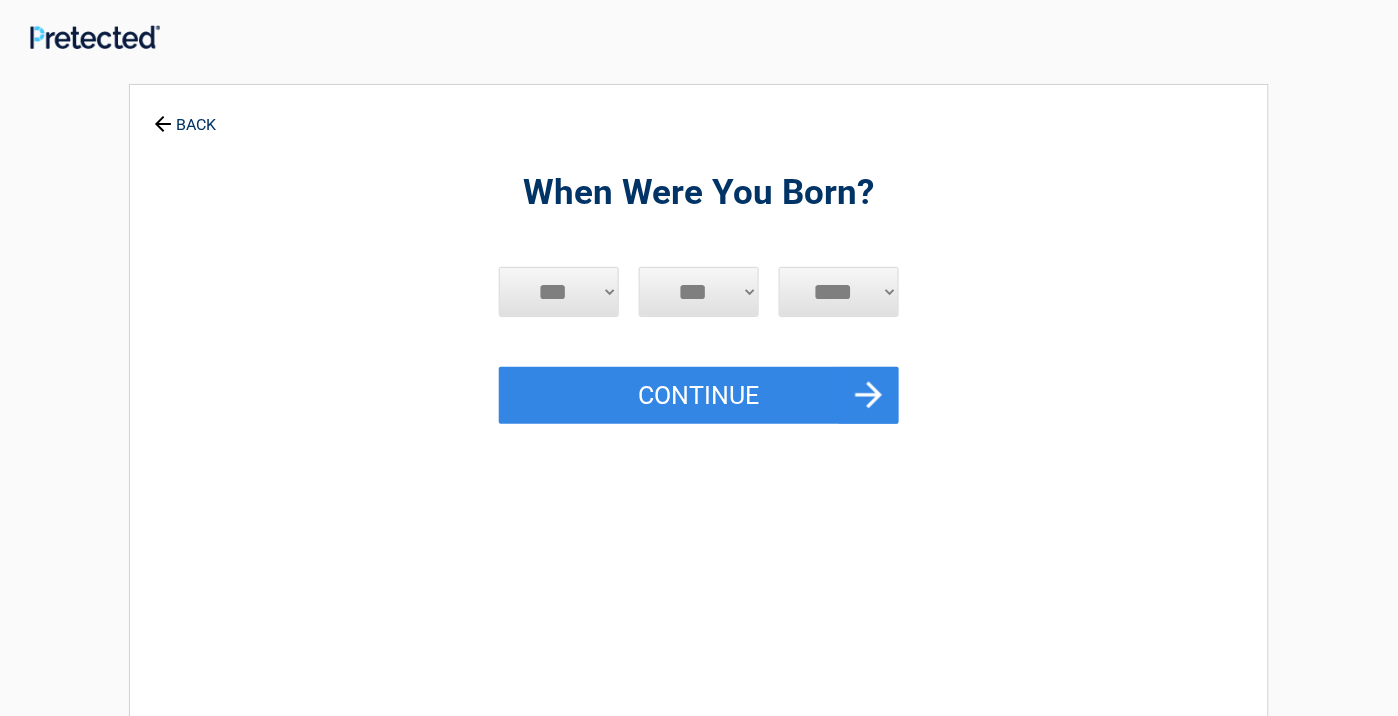 click on "*****
***
***
***
***
***
***
***
***
***
***
***
***" at bounding box center [559, 292] 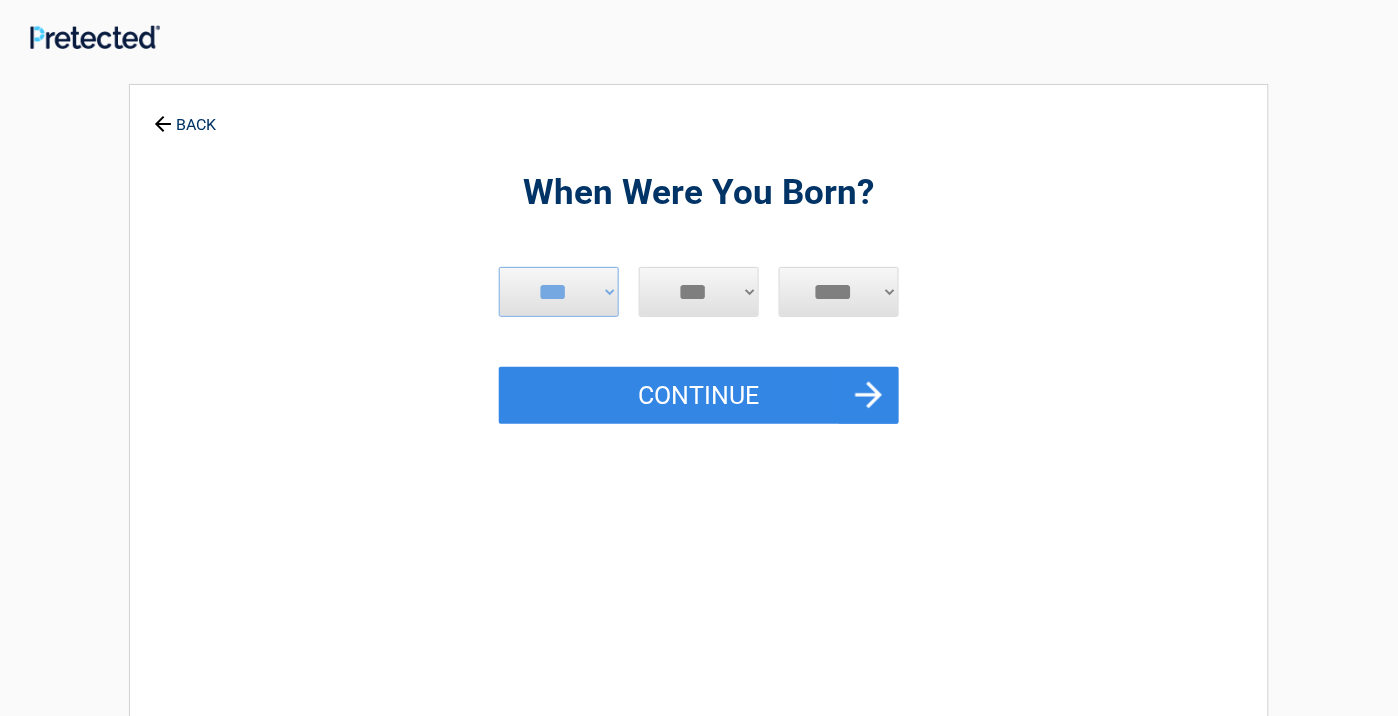 click on "*** * * * * * * * * * ** ** ** ** ** ** ** ** ** ** ** ** ** ** ** ** ** ** ** ** **" at bounding box center [699, 292] 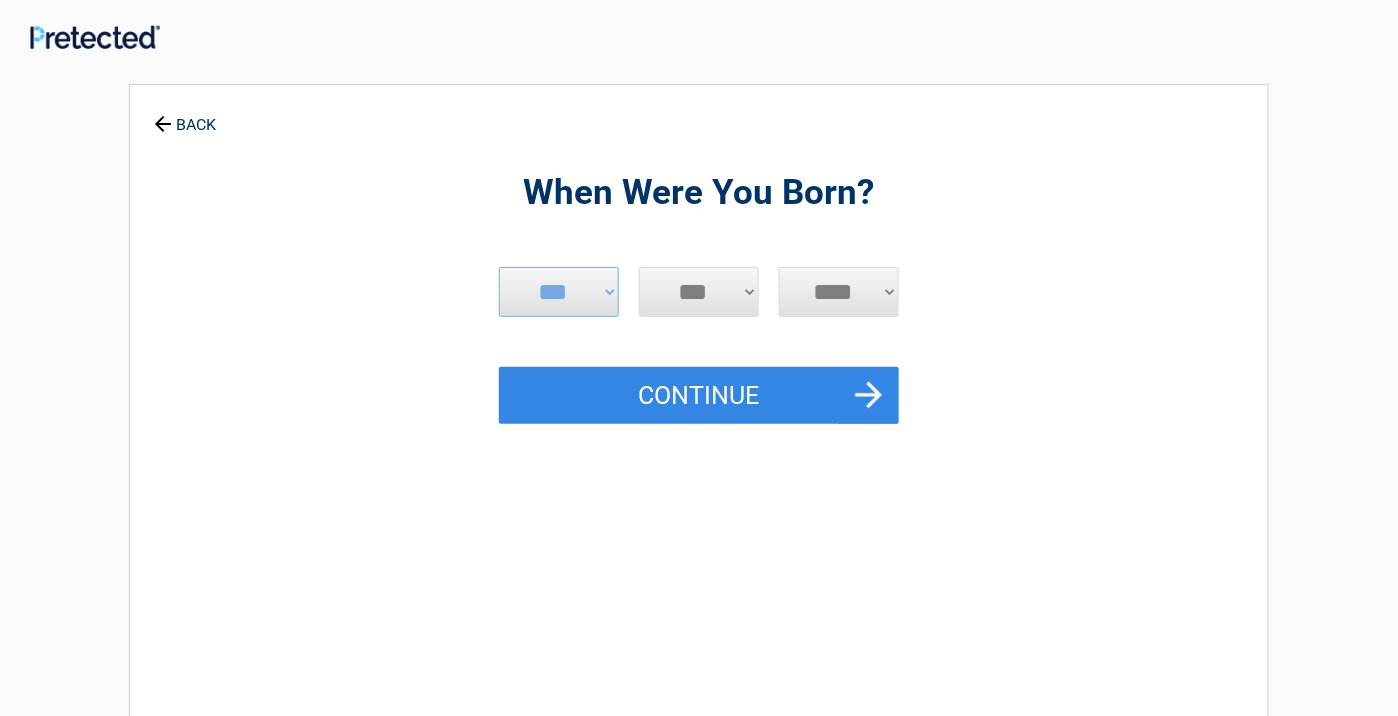 select on "**" 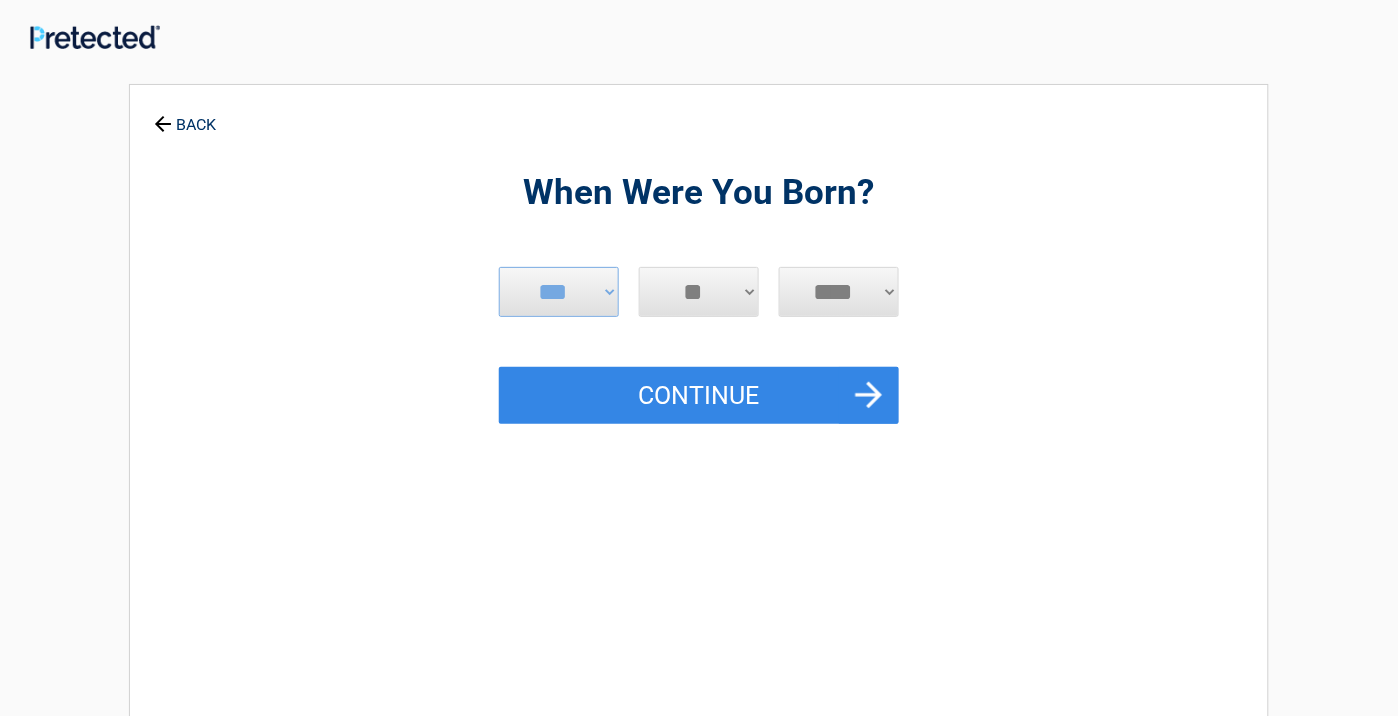 click on "*** * * * * * * * * * ** ** ** ** ** ** ** ** ** ** ** ** ** ** ** ** ** ** ** ** **" at bounding box center [699, 292] 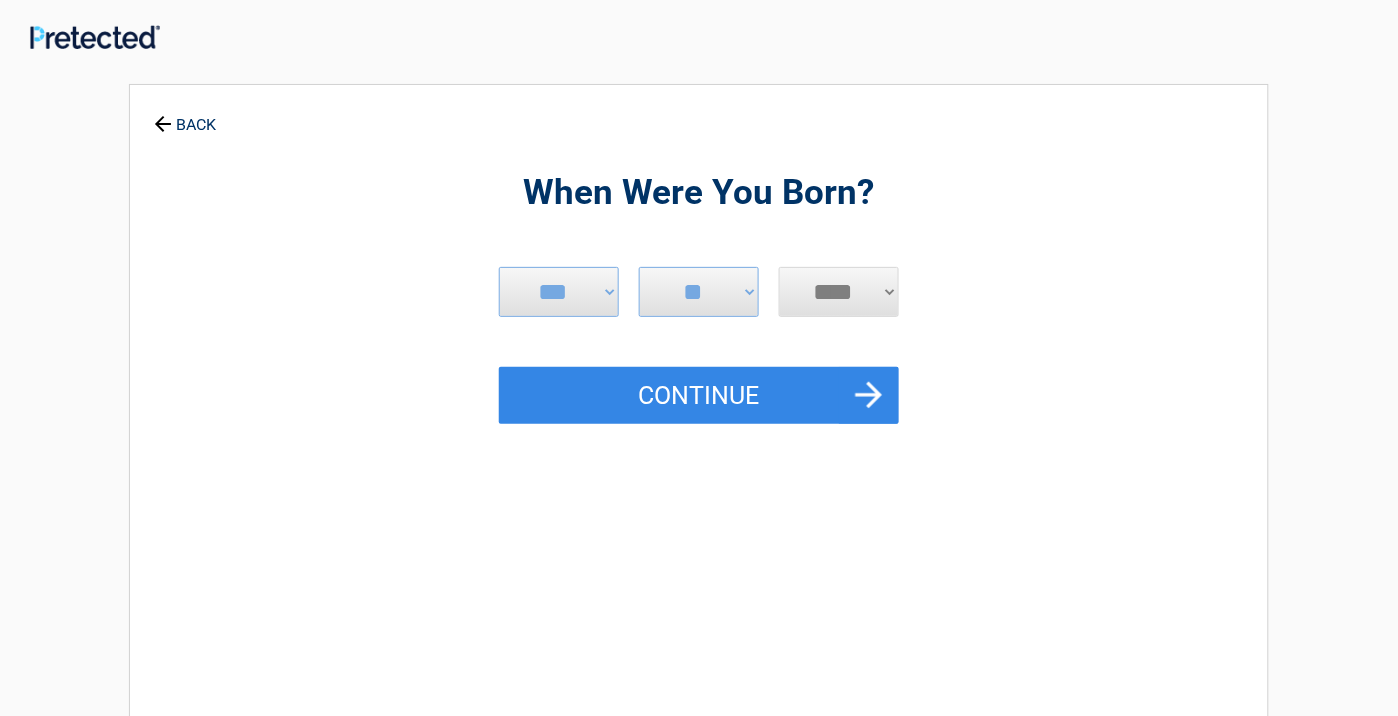 select on "****" 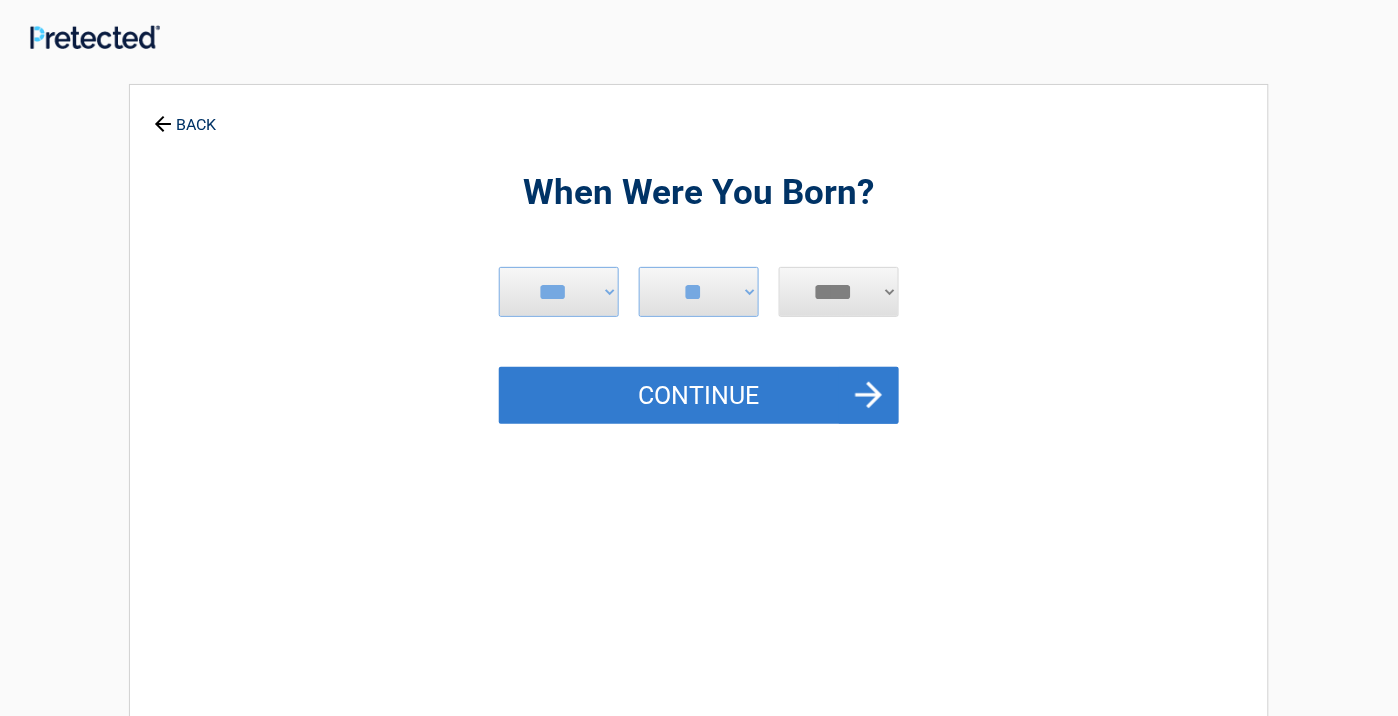 click on "Continue" at bounding box center (699, 396) 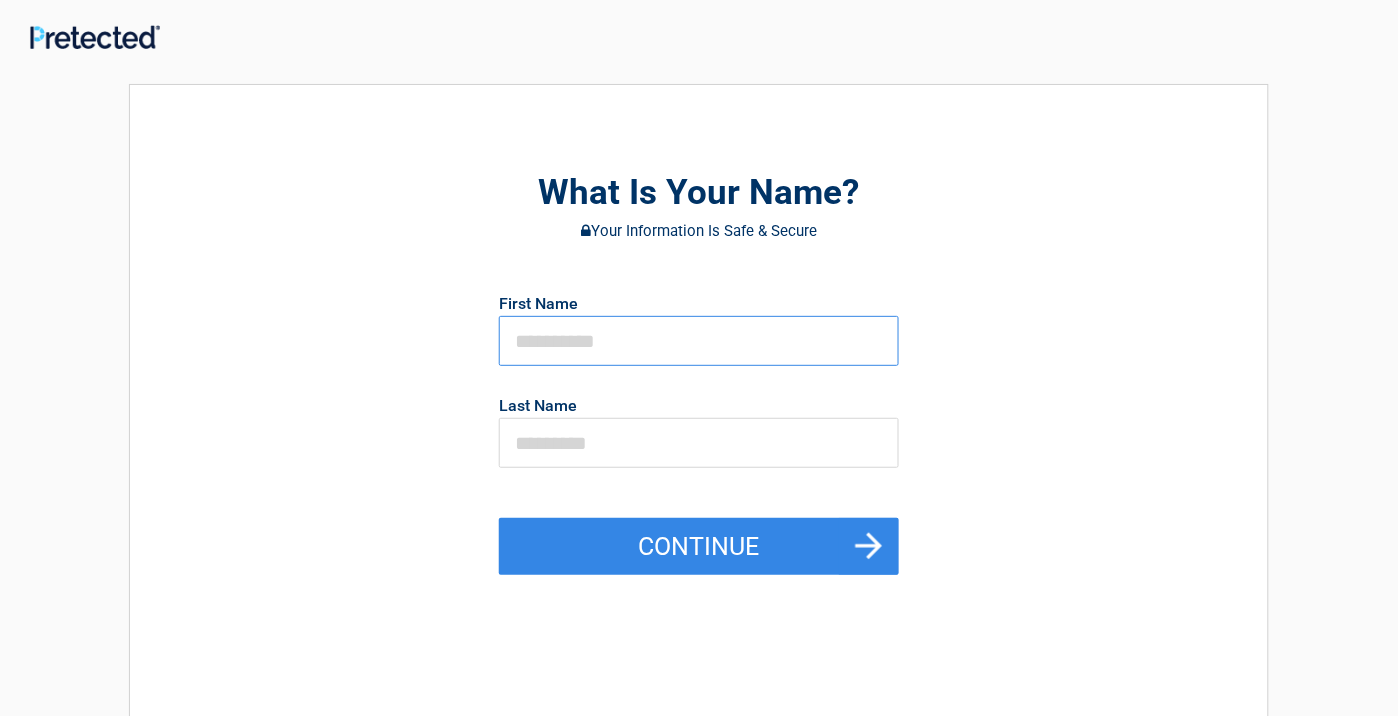 click at bounding box center (699, 341) 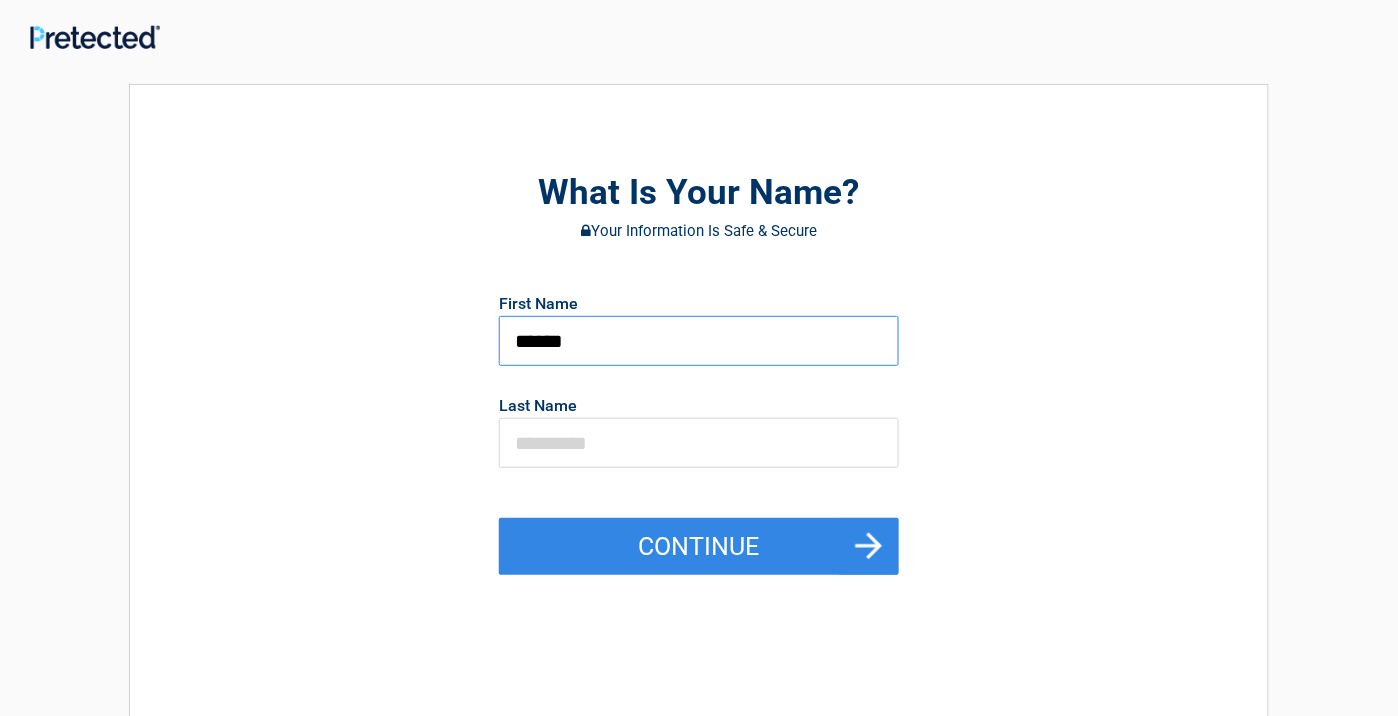 type on "******" 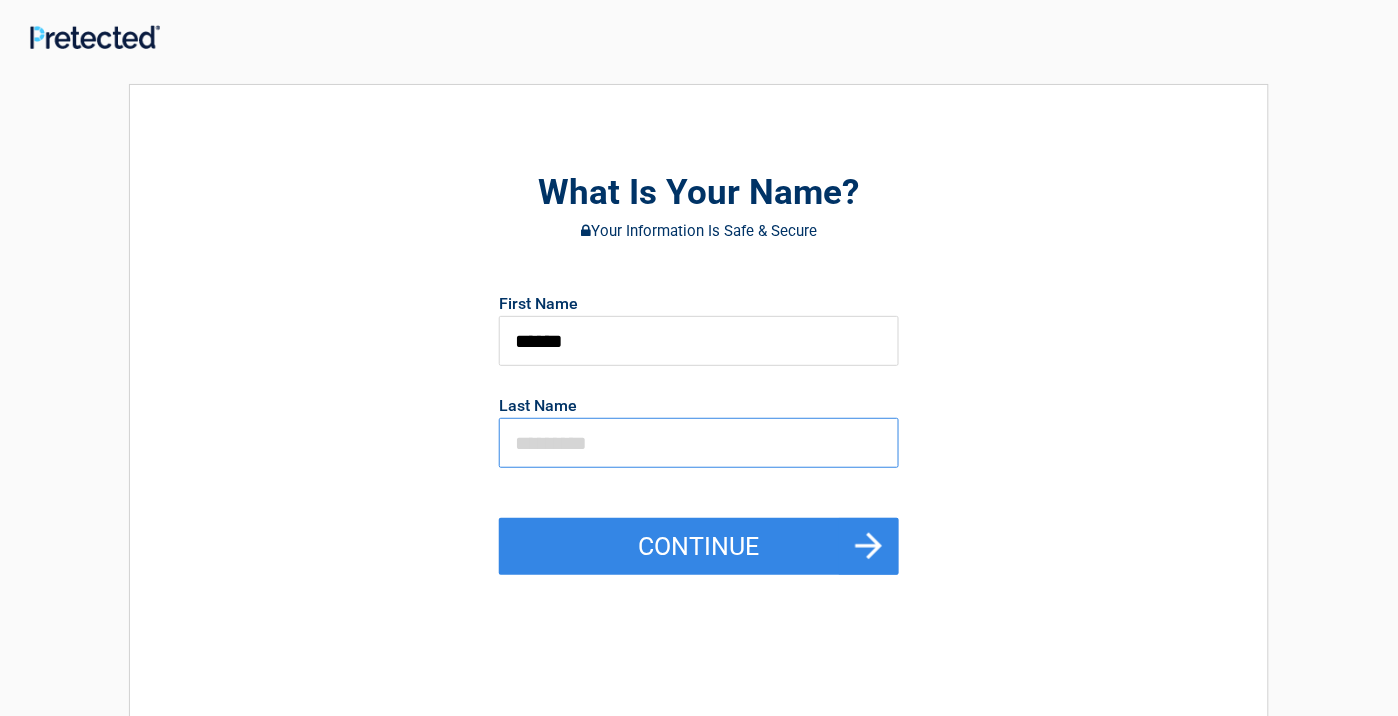 click at bounding box center [699, 443] 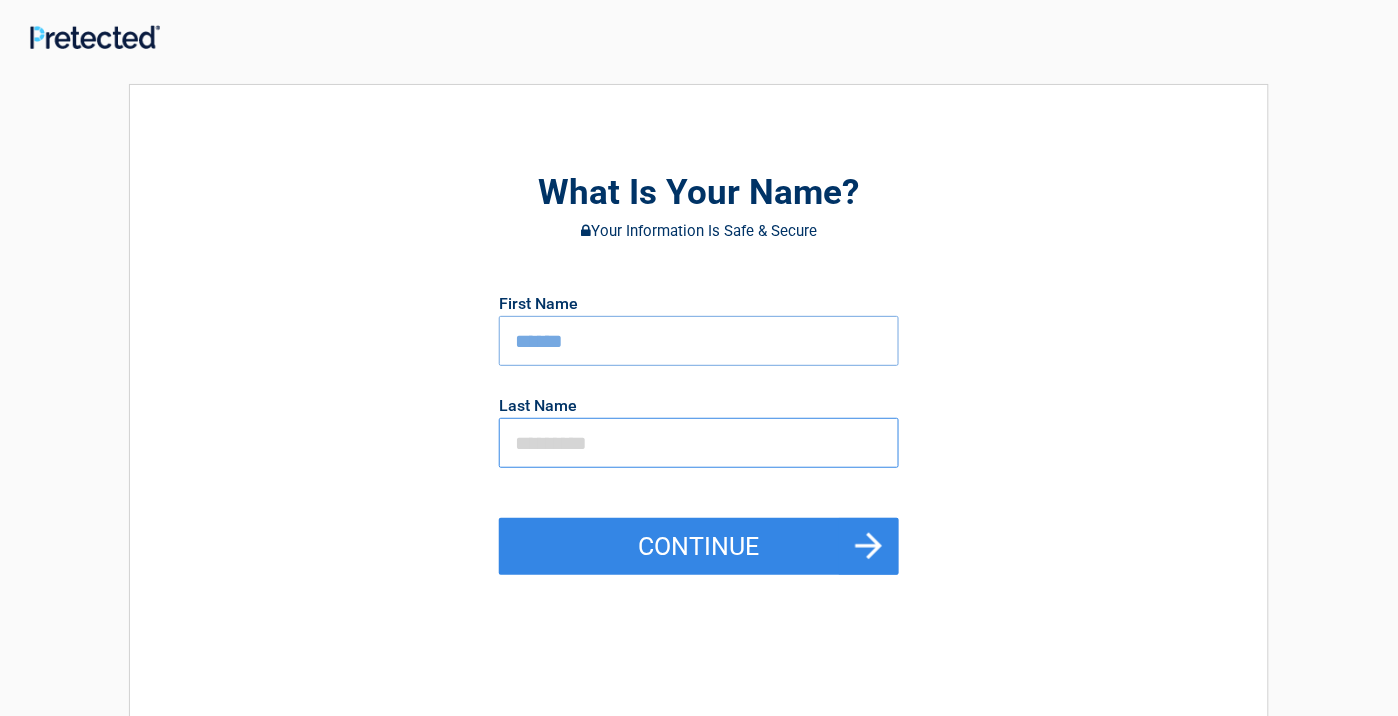 type on "*******" 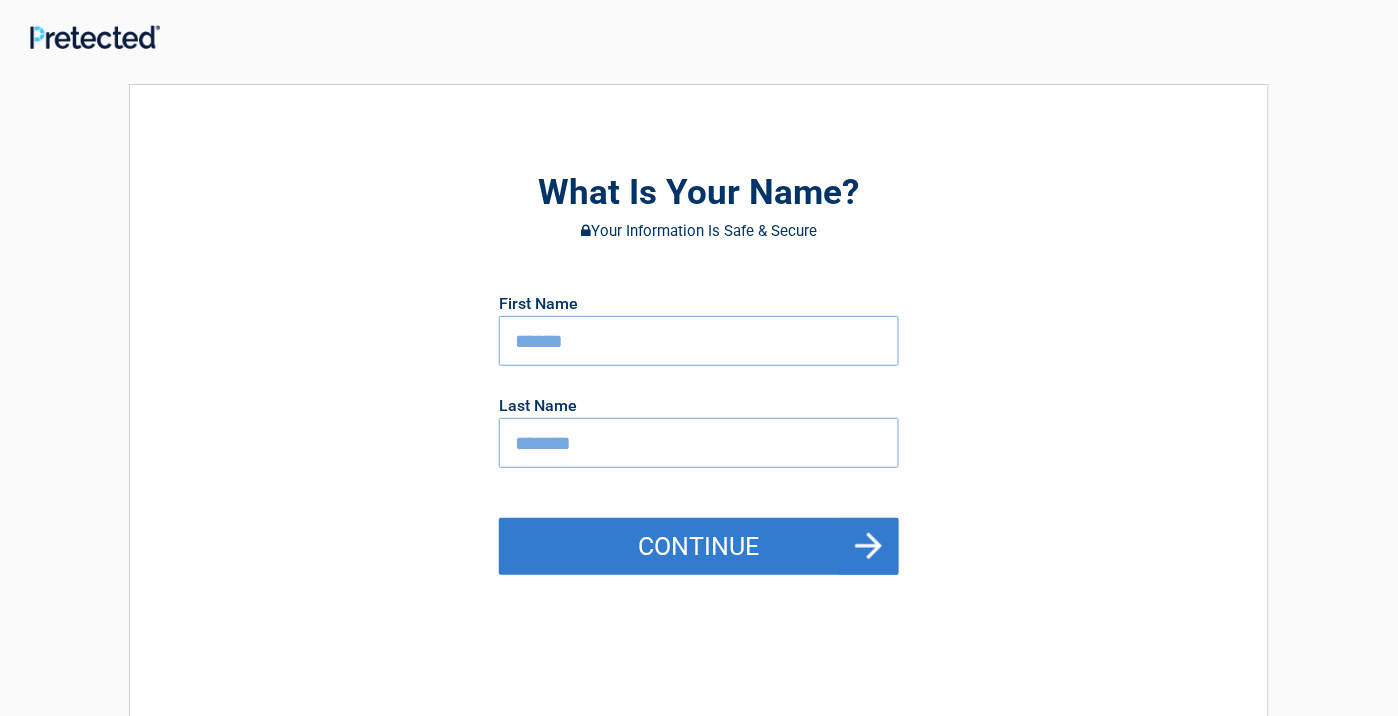 click on "Continue" at bounding box center (699, 547) 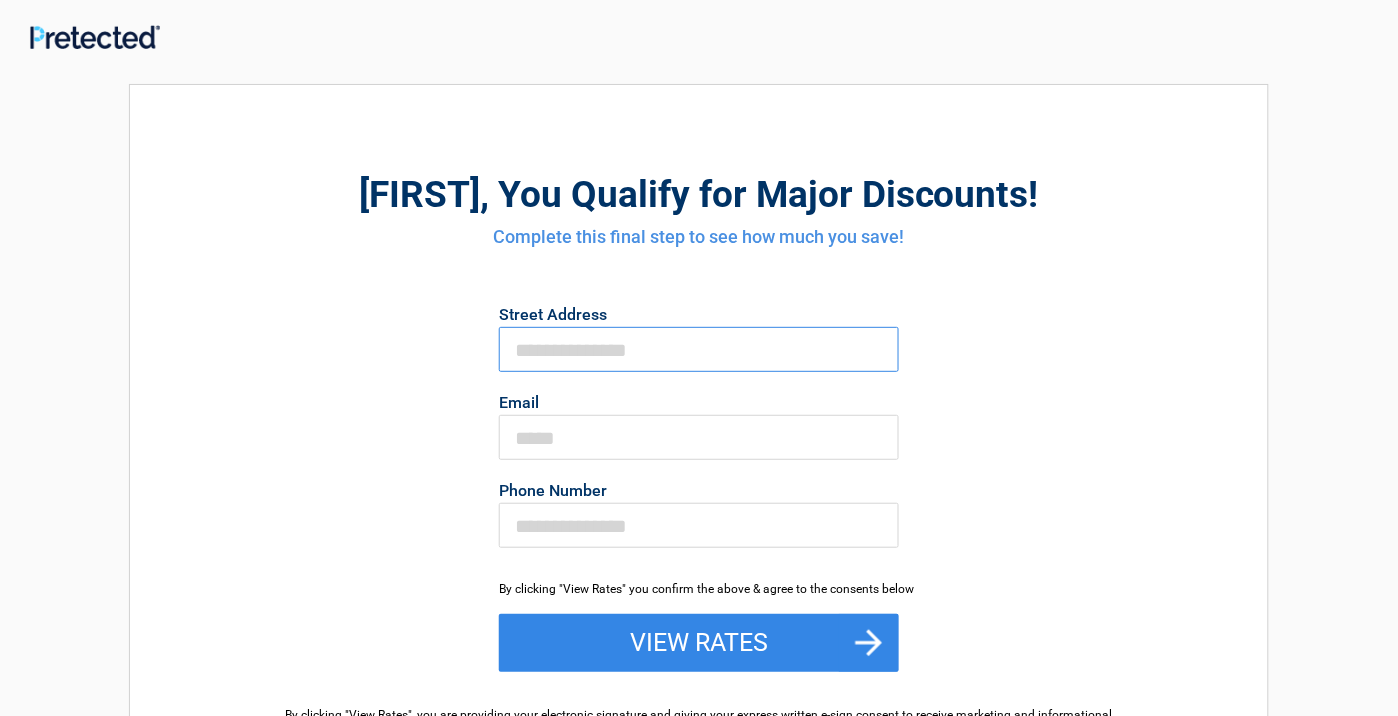 click on "First Name" at bounding box center (699, 349) 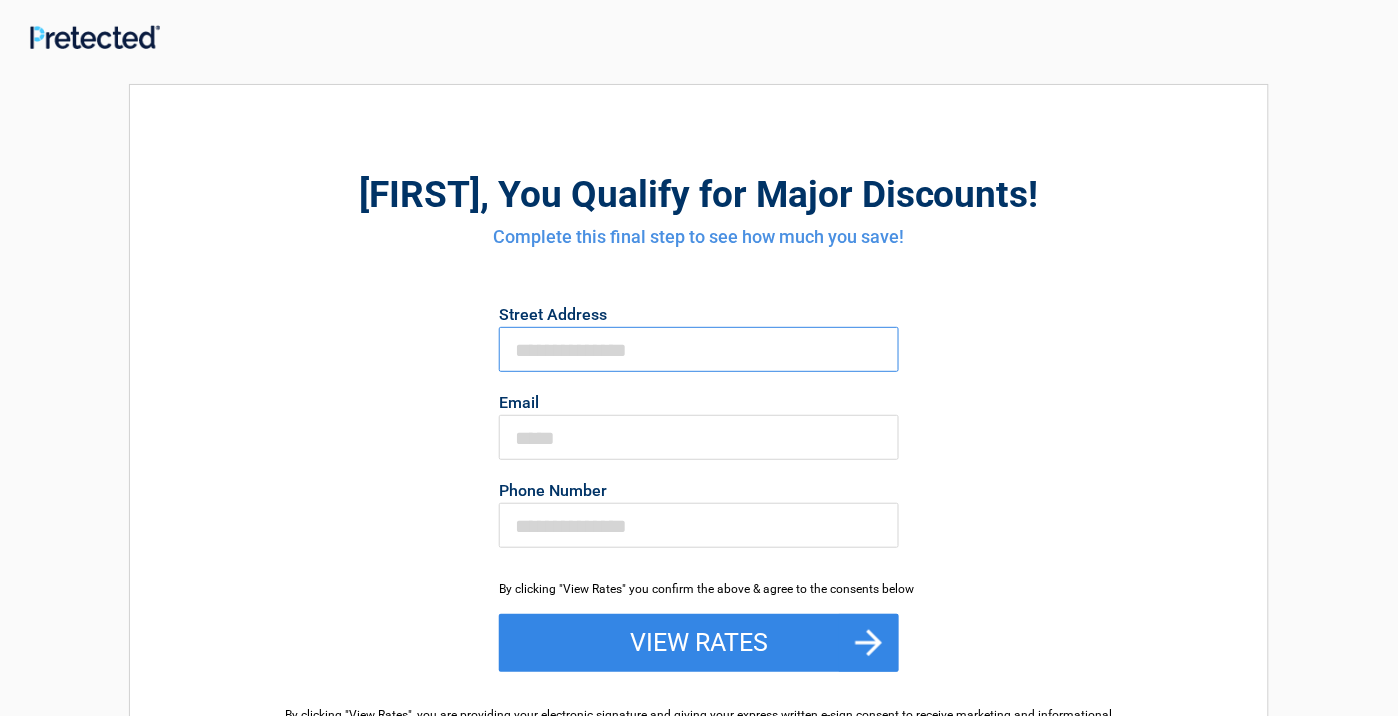 type on "**********" 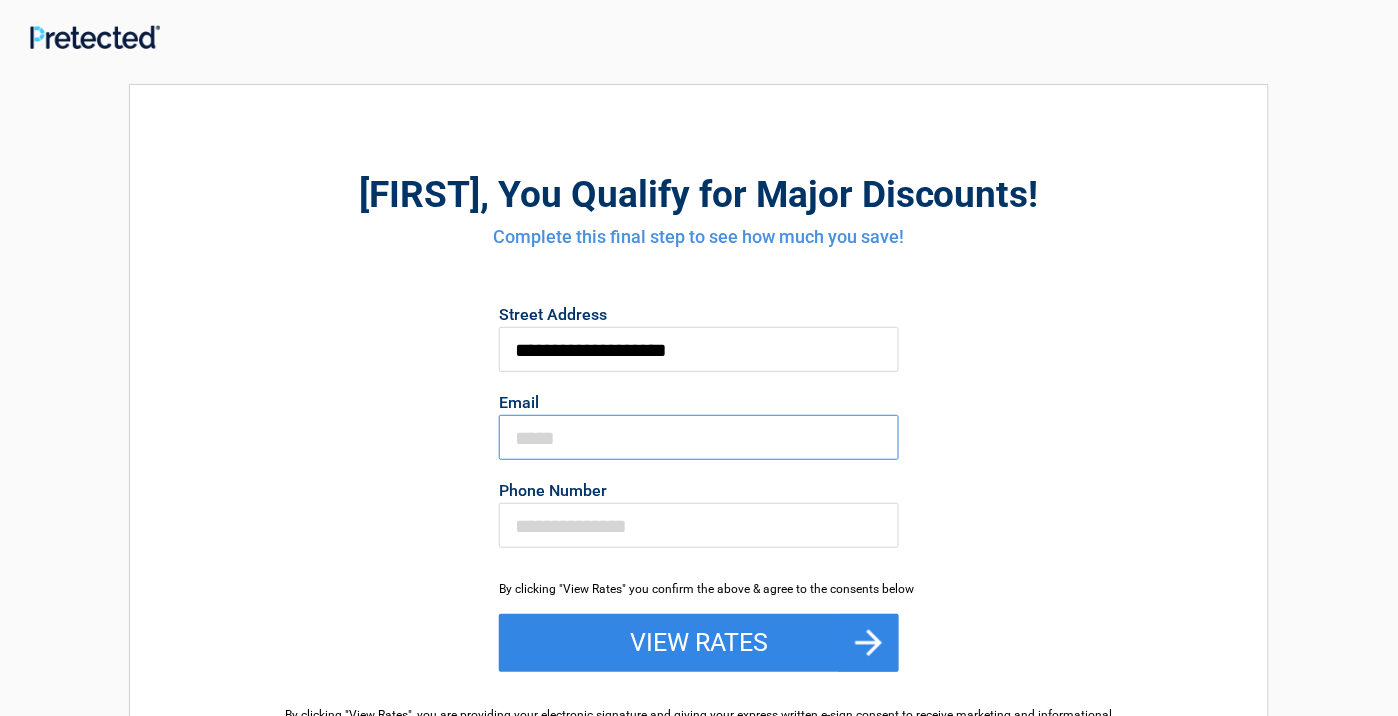 type on "**********" 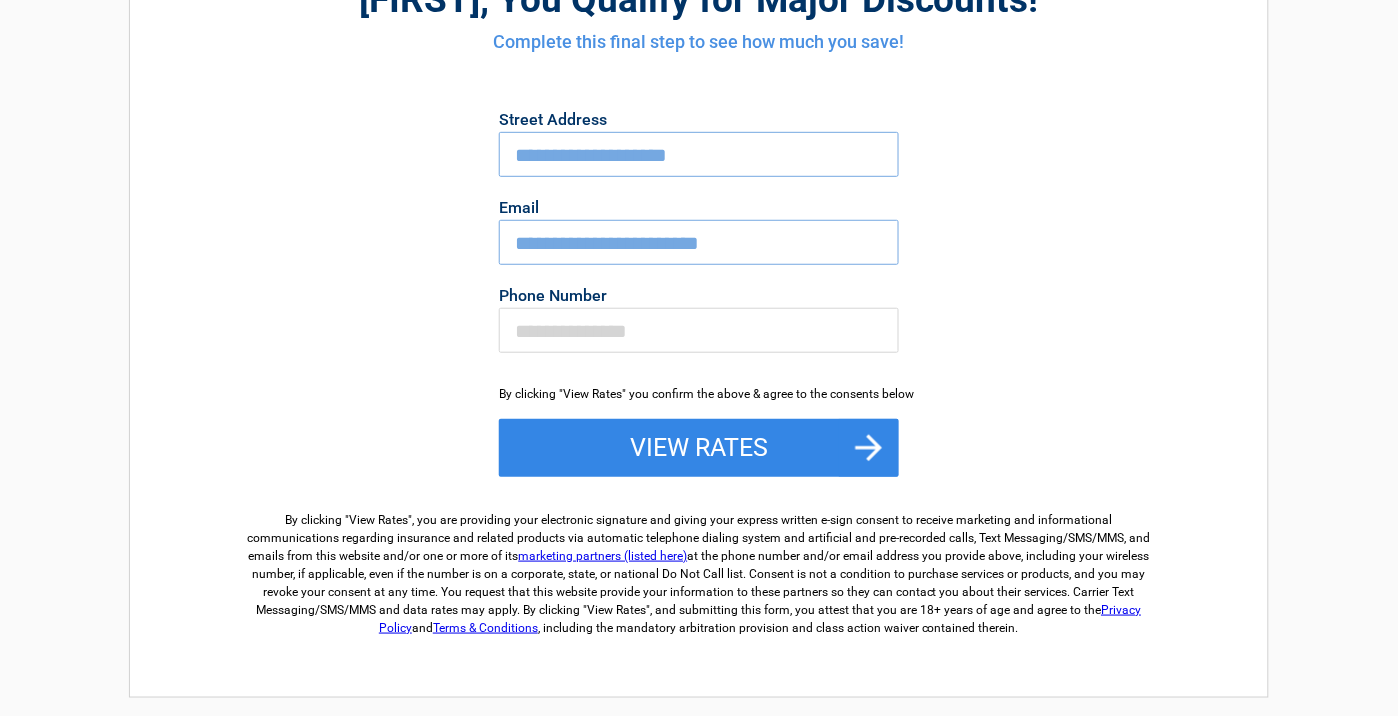scroll, scrollTop: 222, scrollLeft: 0, axis: vertical 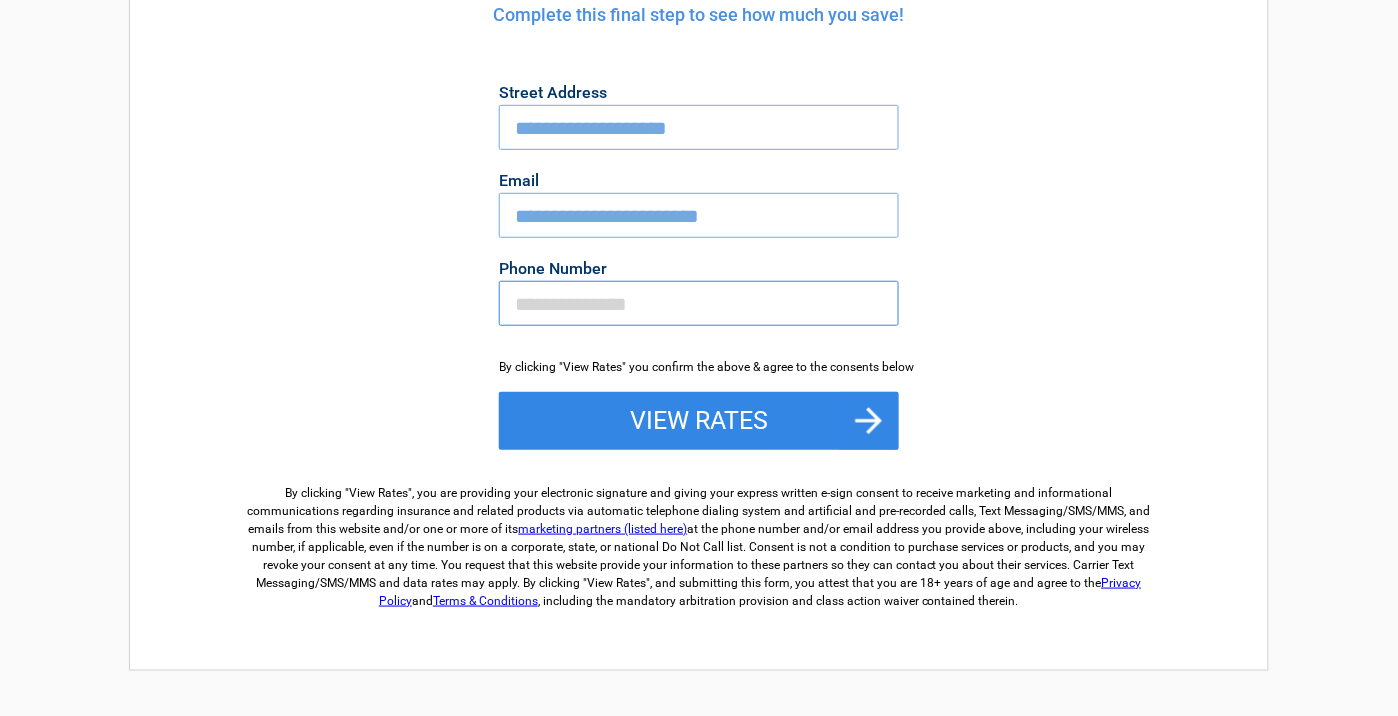 click on "Phone Number" at bounding box center [699, 303] 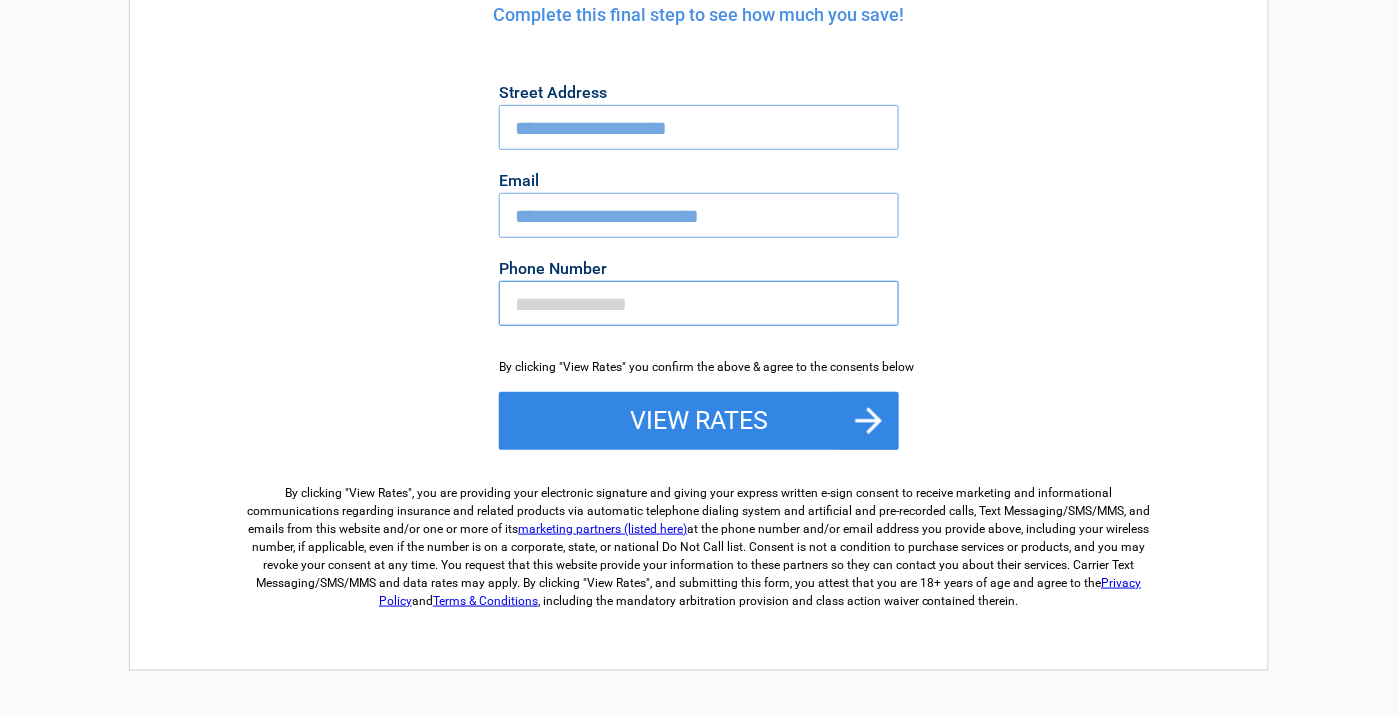 type on "**********" 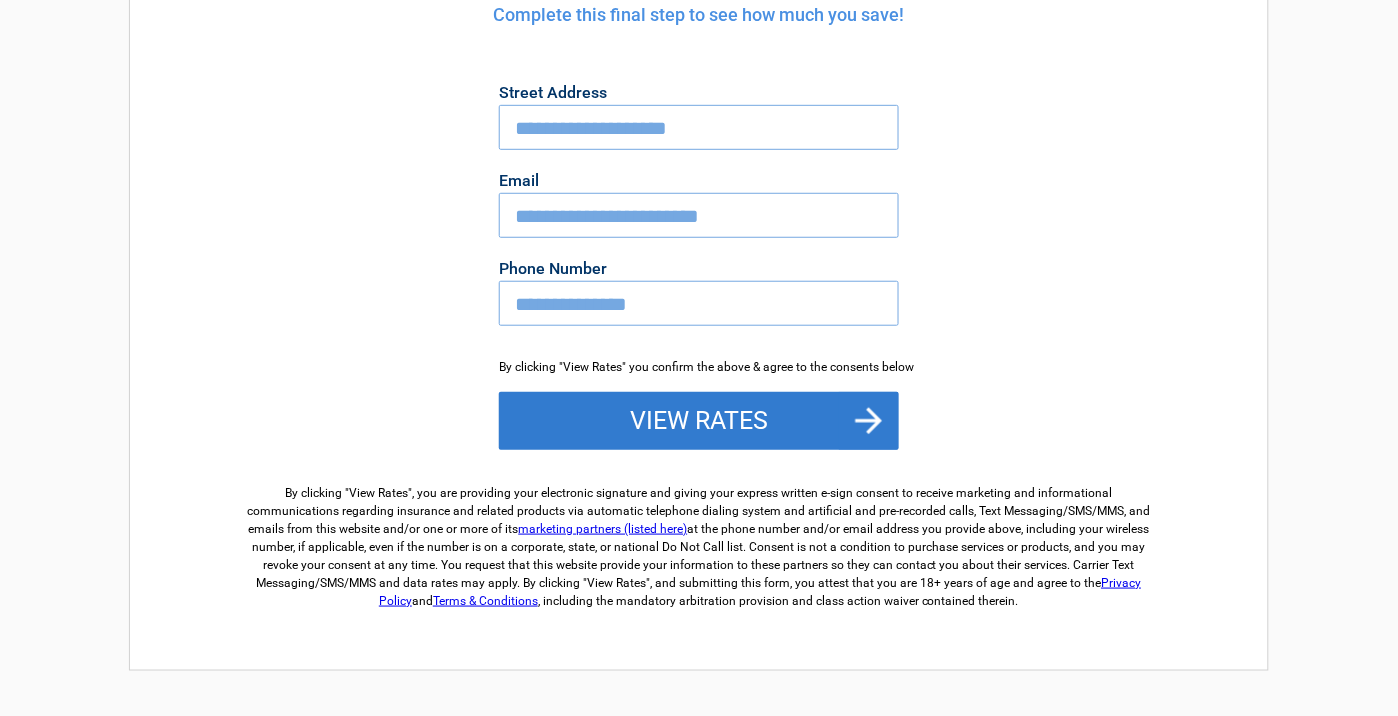 drag, startPoint x: 734, startPoint y: 426, endPoint x: 788, endPoint y: 408, distance: 56.920998 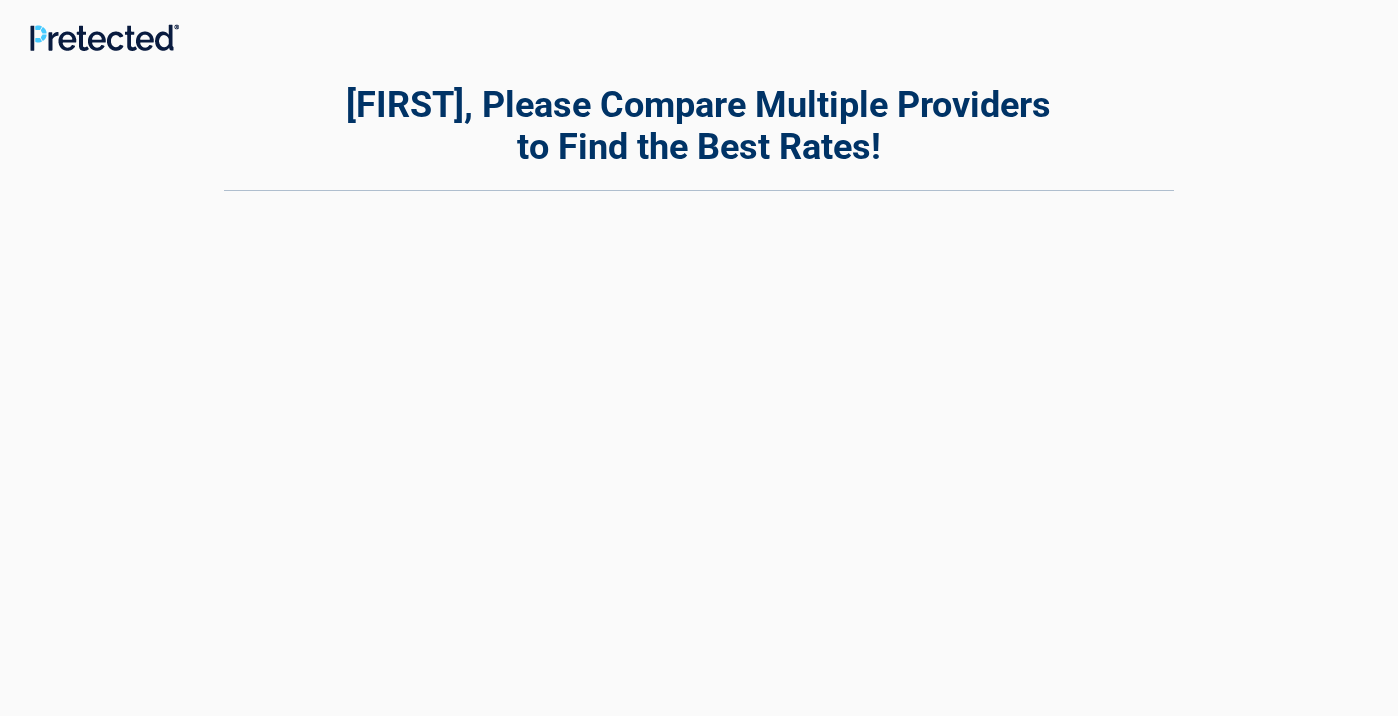 scroll, scrollTop: 0, scrollLeft: 0, axis: both 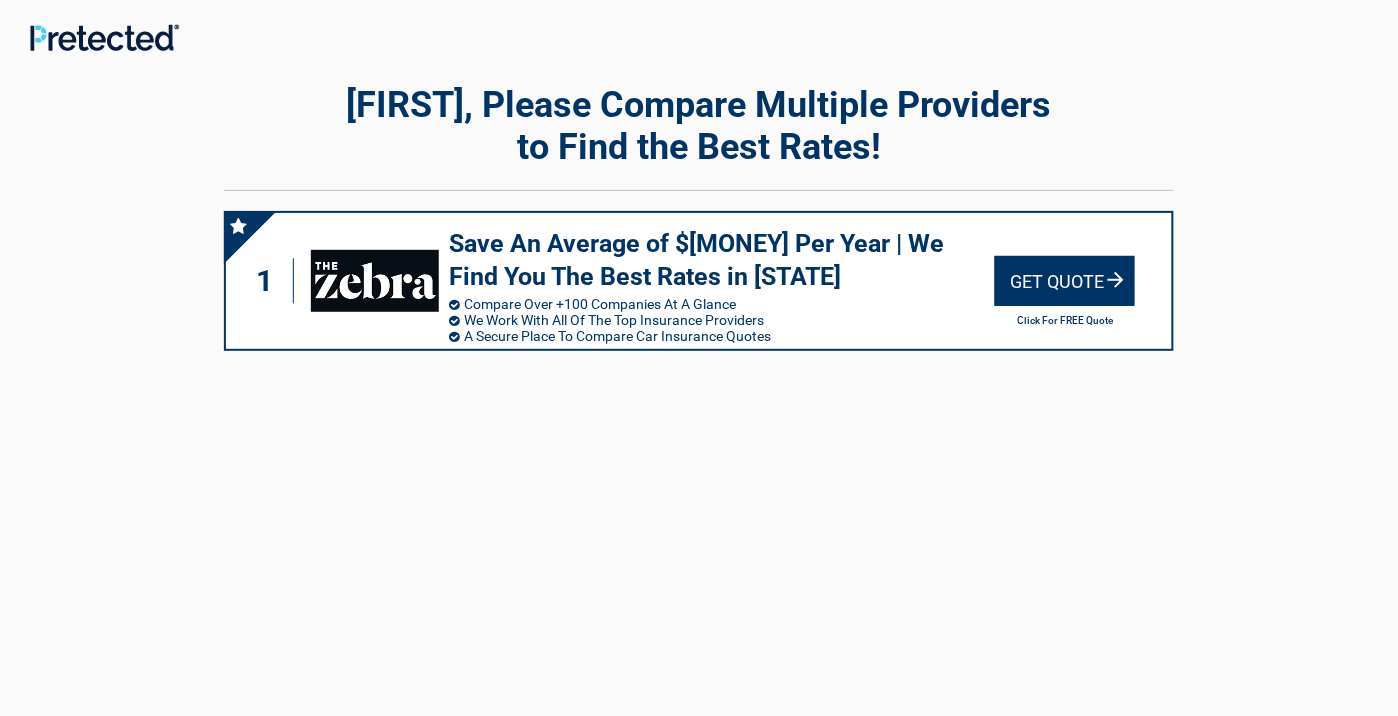 click on "Get Quote" at bounding box center [1065, 281] 